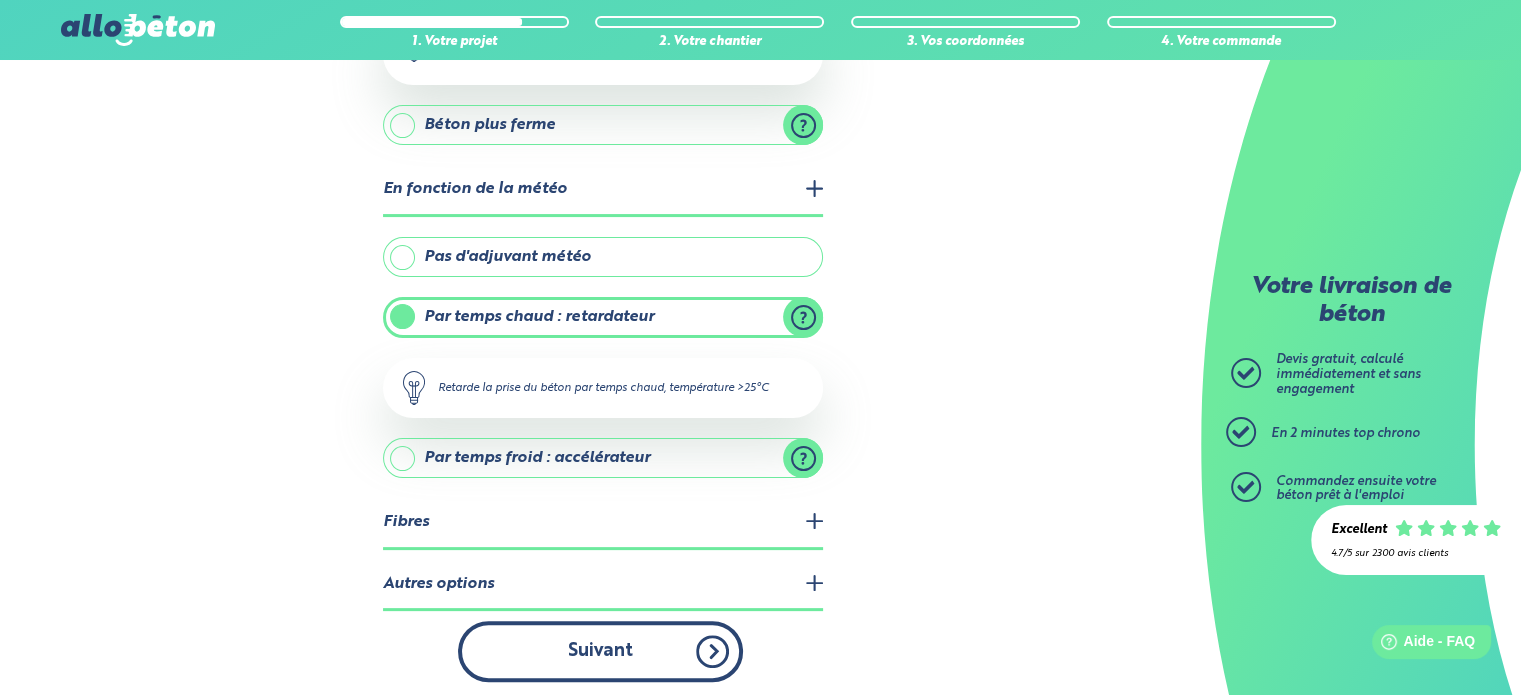 scroll, scrollTop: 0, scrollLeft: 0, axis: both 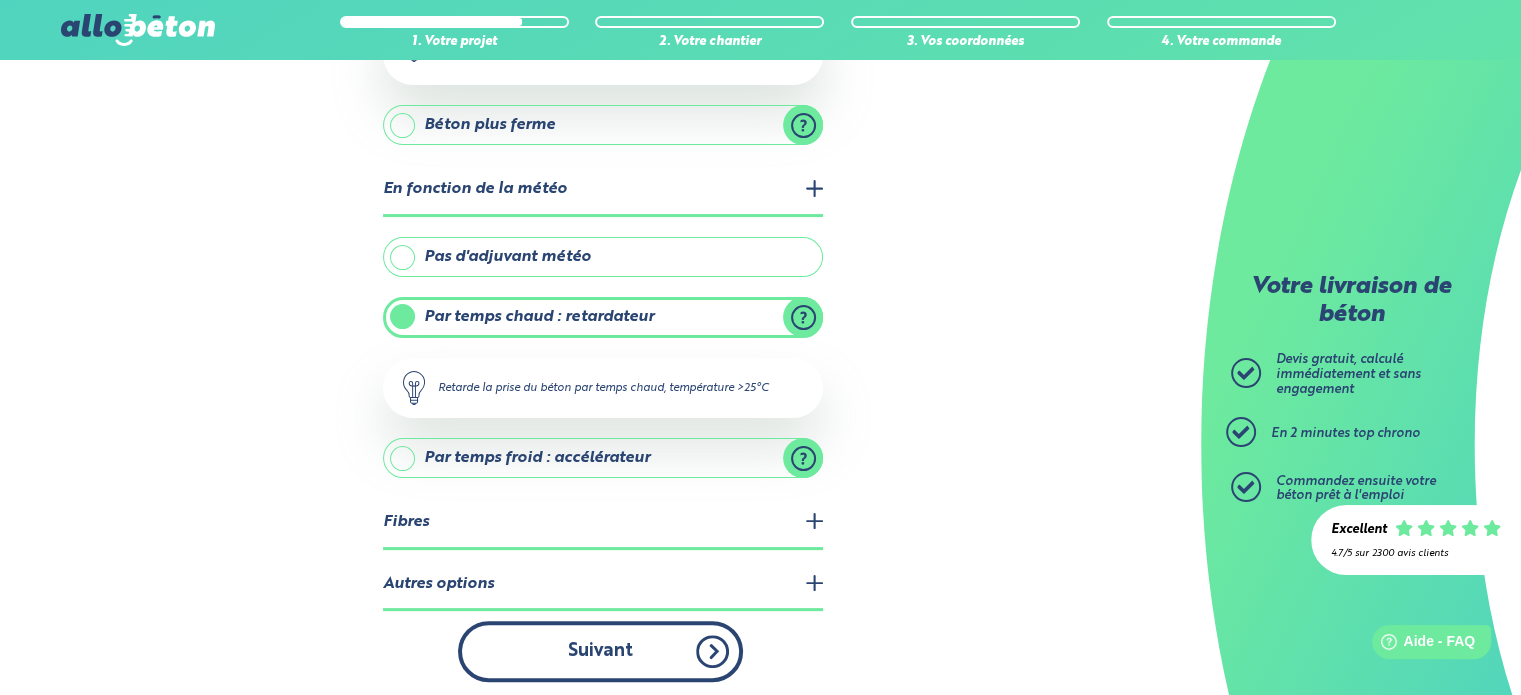 click on "Suivant" at bounding box center (600, 651) 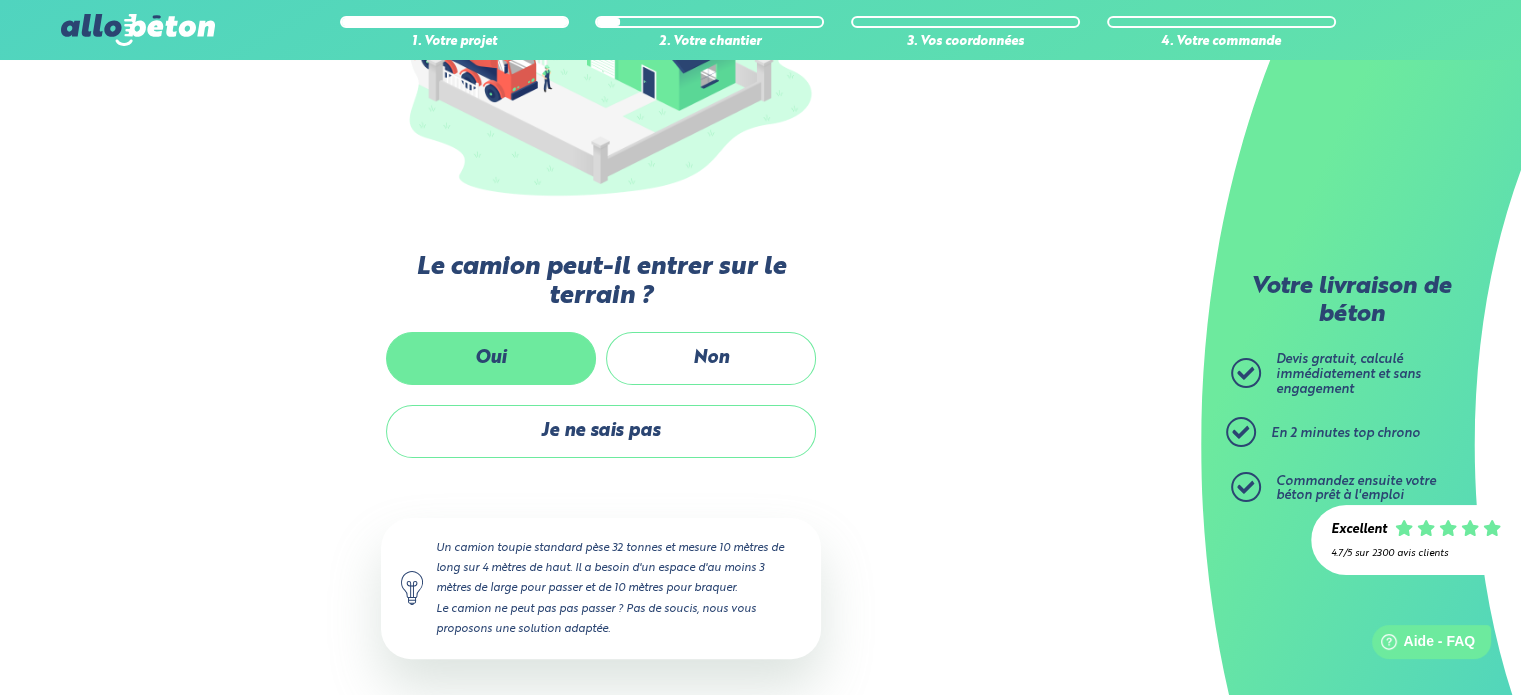 click on "Oui" at bounding box center (491, 358) 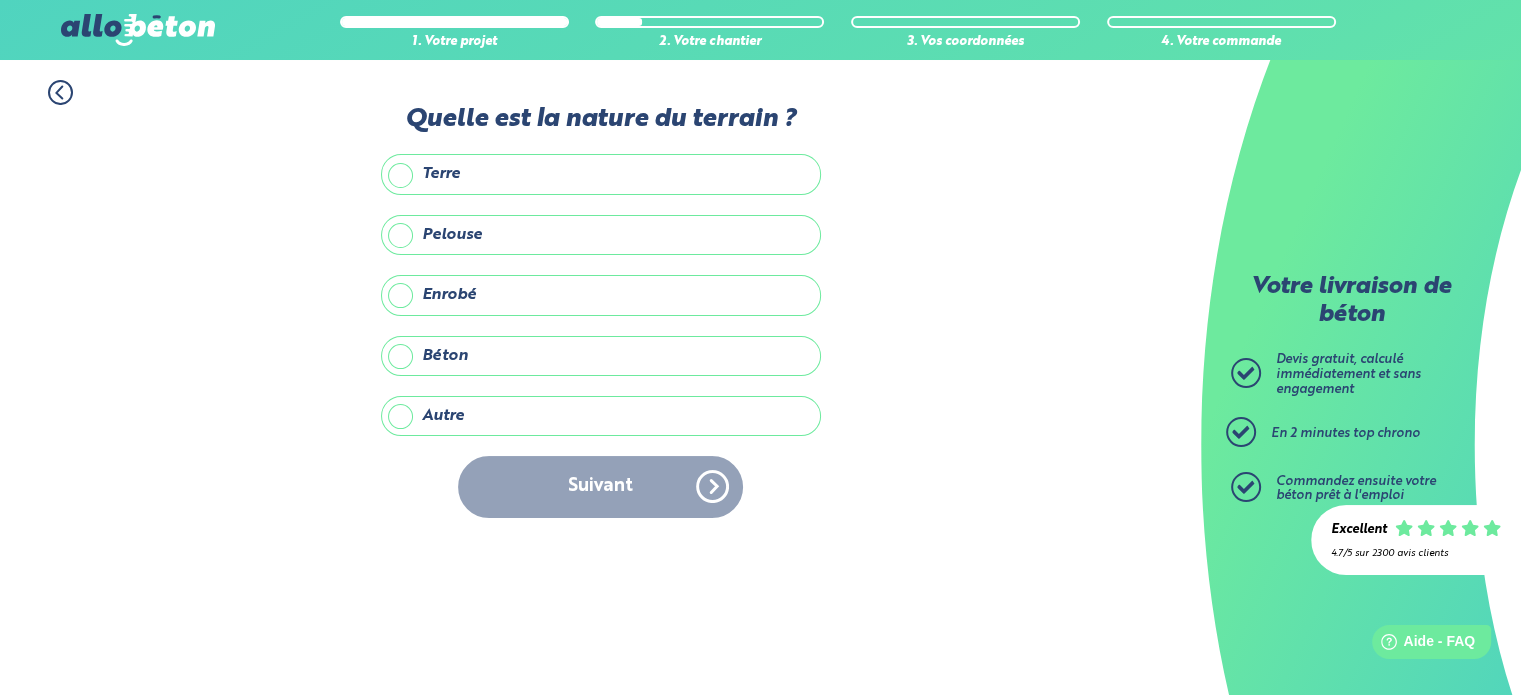 scroll, scrollTop: 0, scrollLeft: 0, axis: both 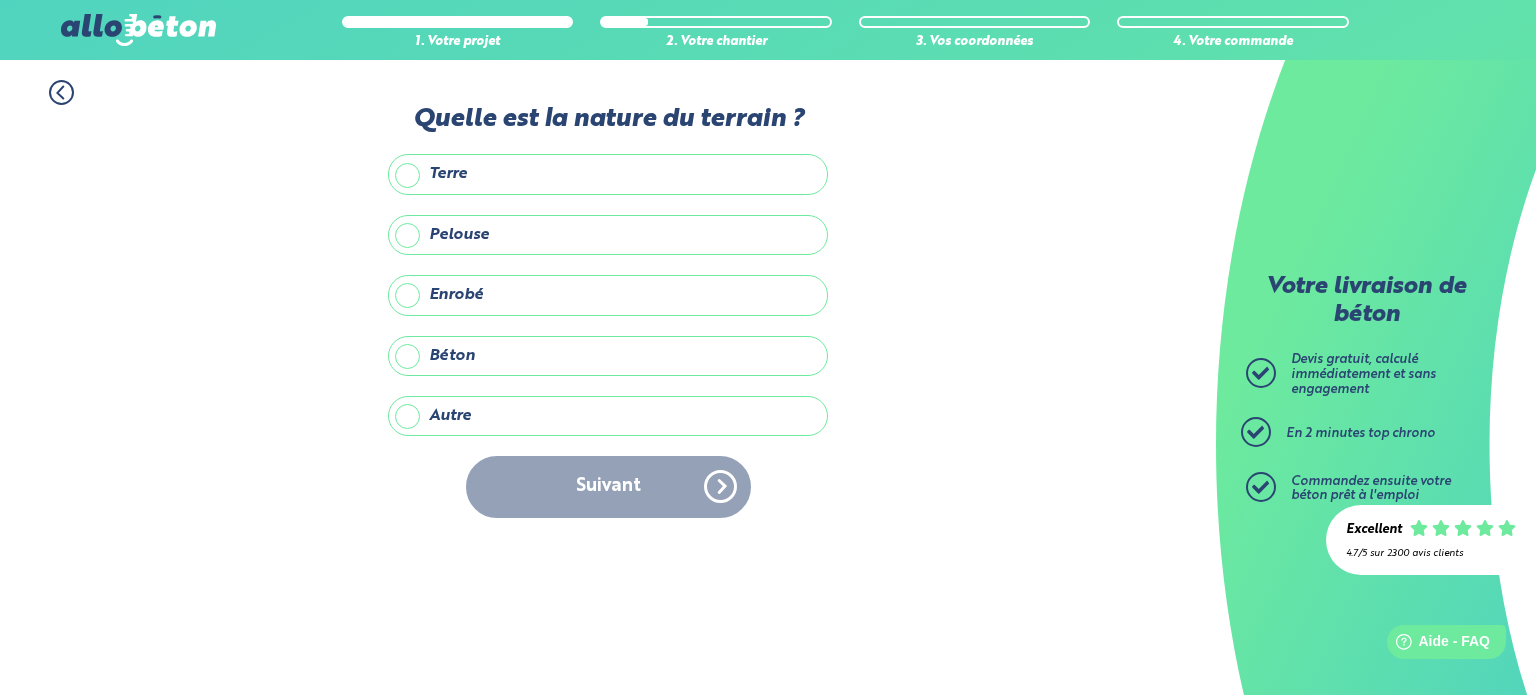 click 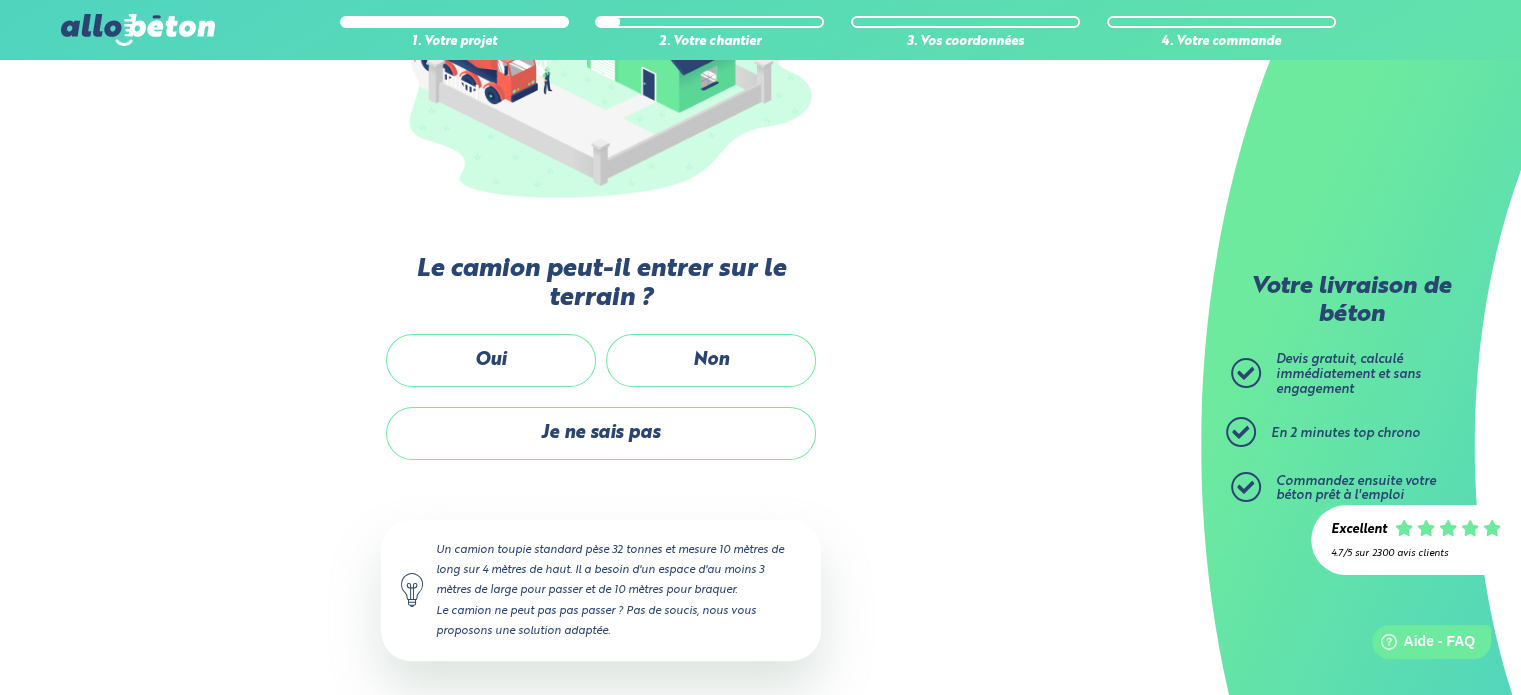 scroll, scrollTop: 362, scrollLeft: 0, axis: vertical 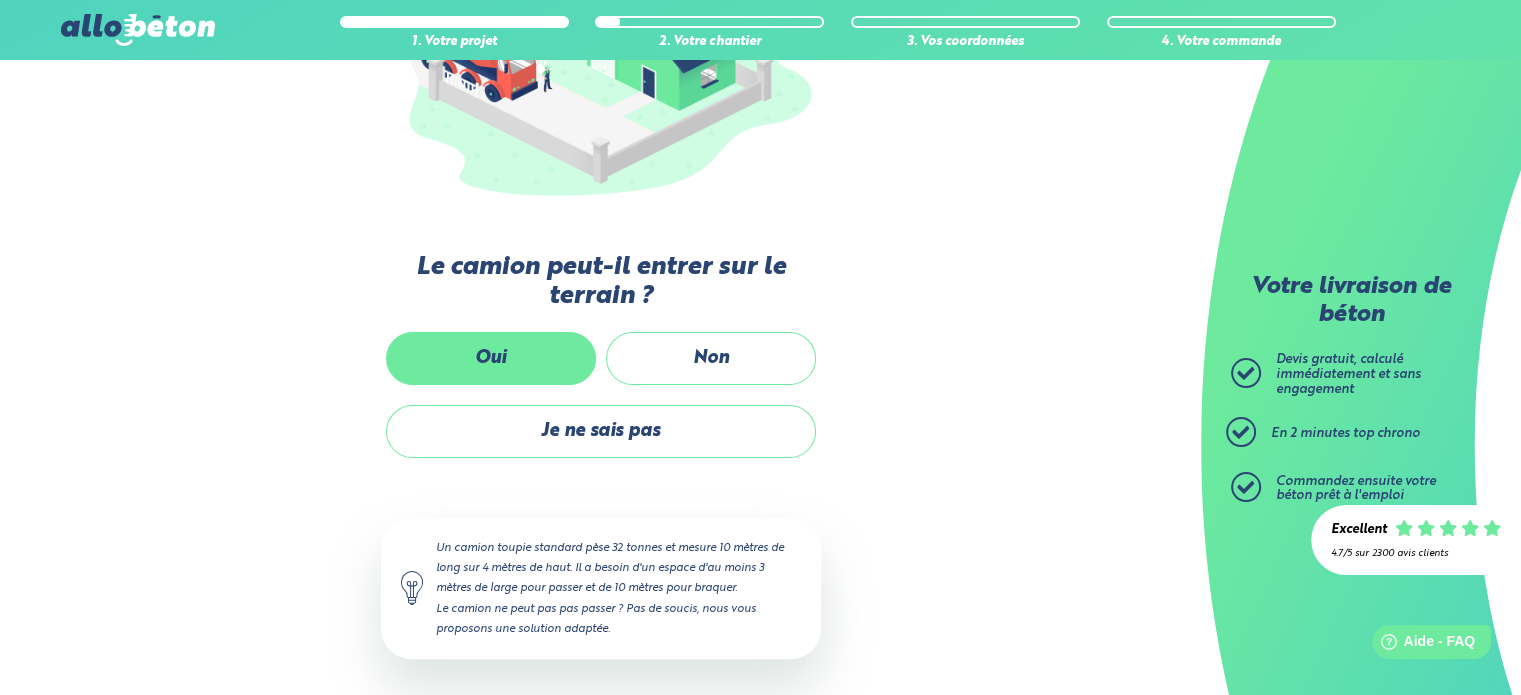 click on "Oui" at bounding box center (491, 358) 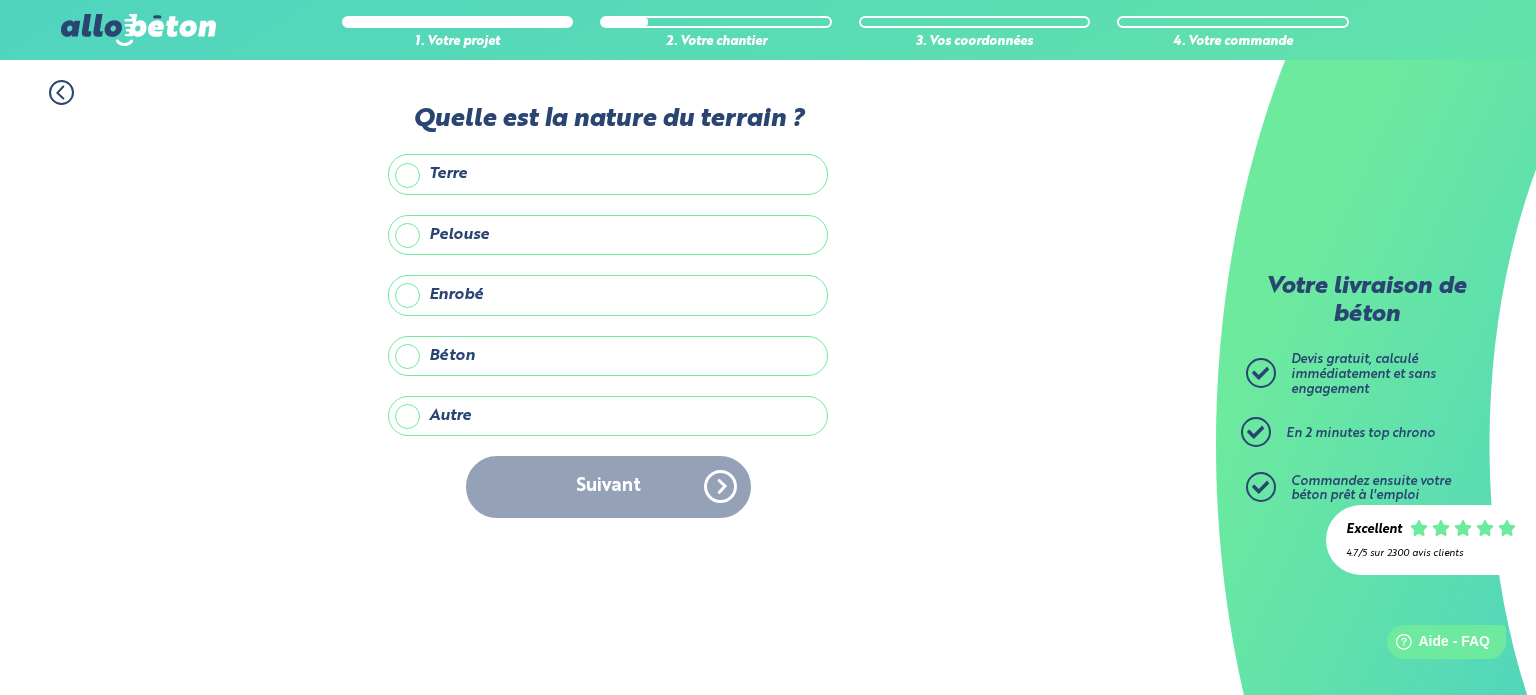 click on "Terre" at bounding box center (608, 174) 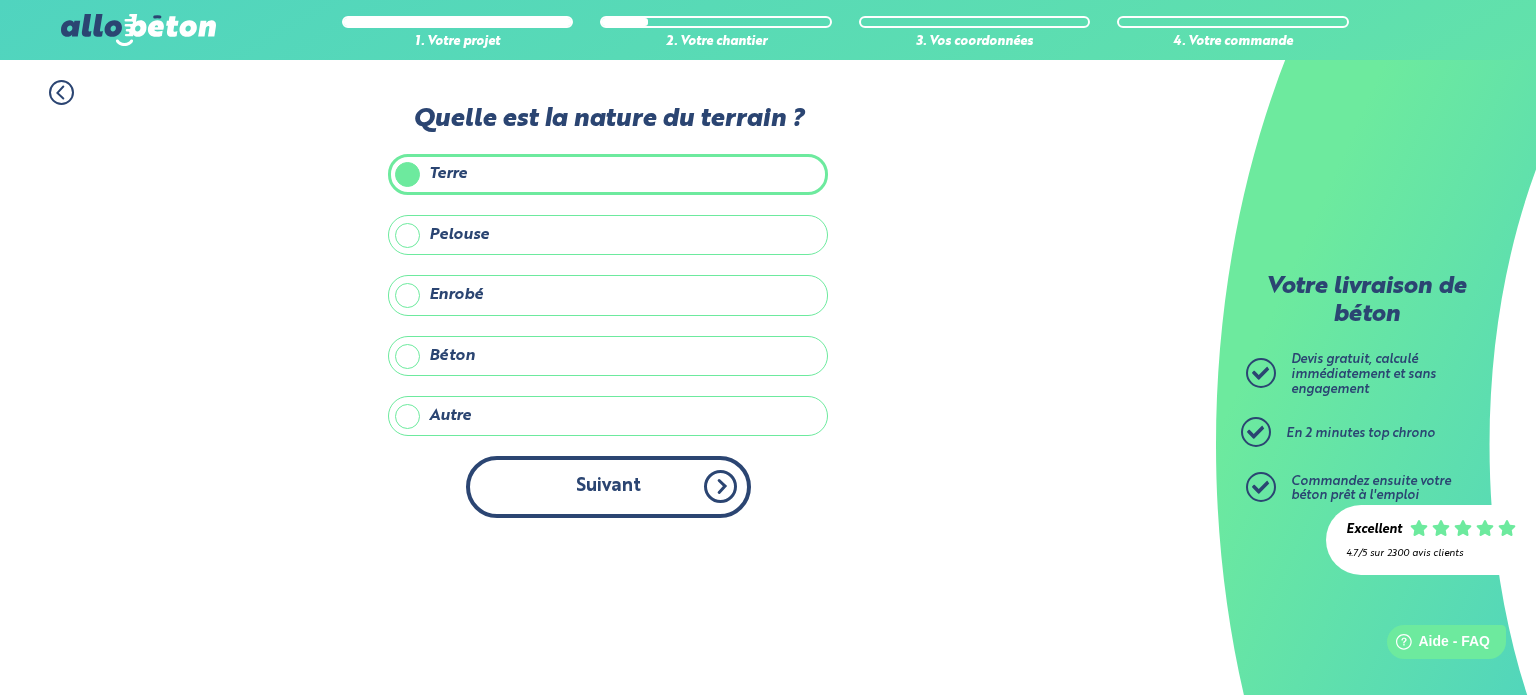 click on "Suivant" at bounding box center (608, 486) 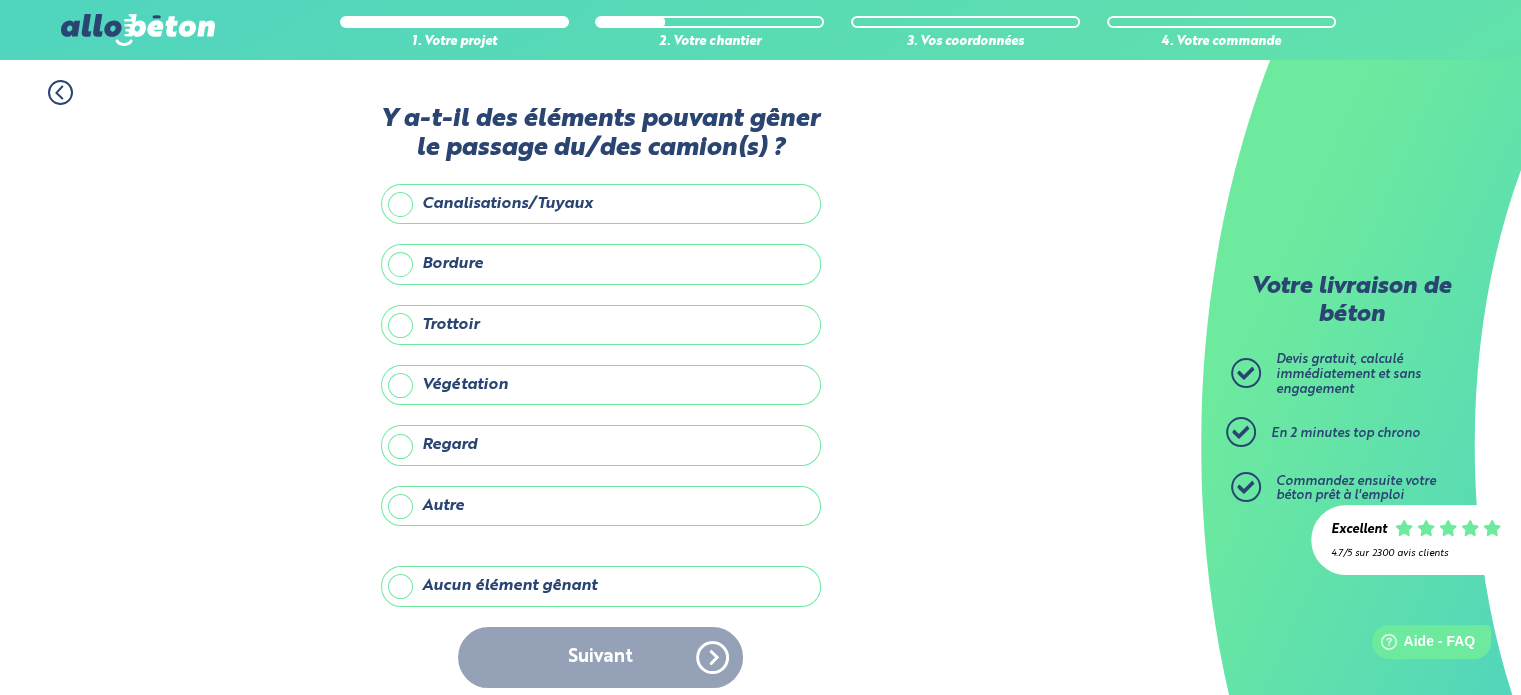 click on "Aucun élément gênant" at bounding box center (601, 586) 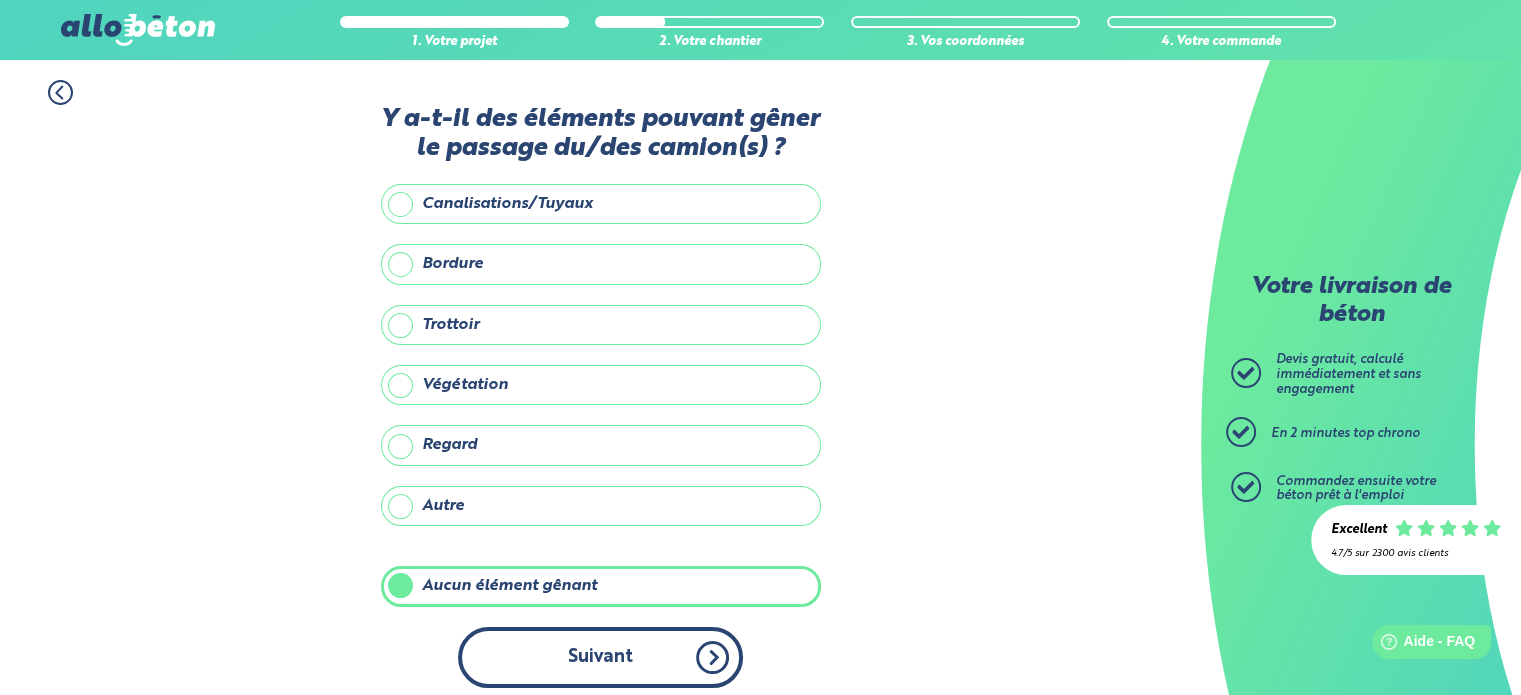 click on "Suivant" at bounding box center (600, 657) 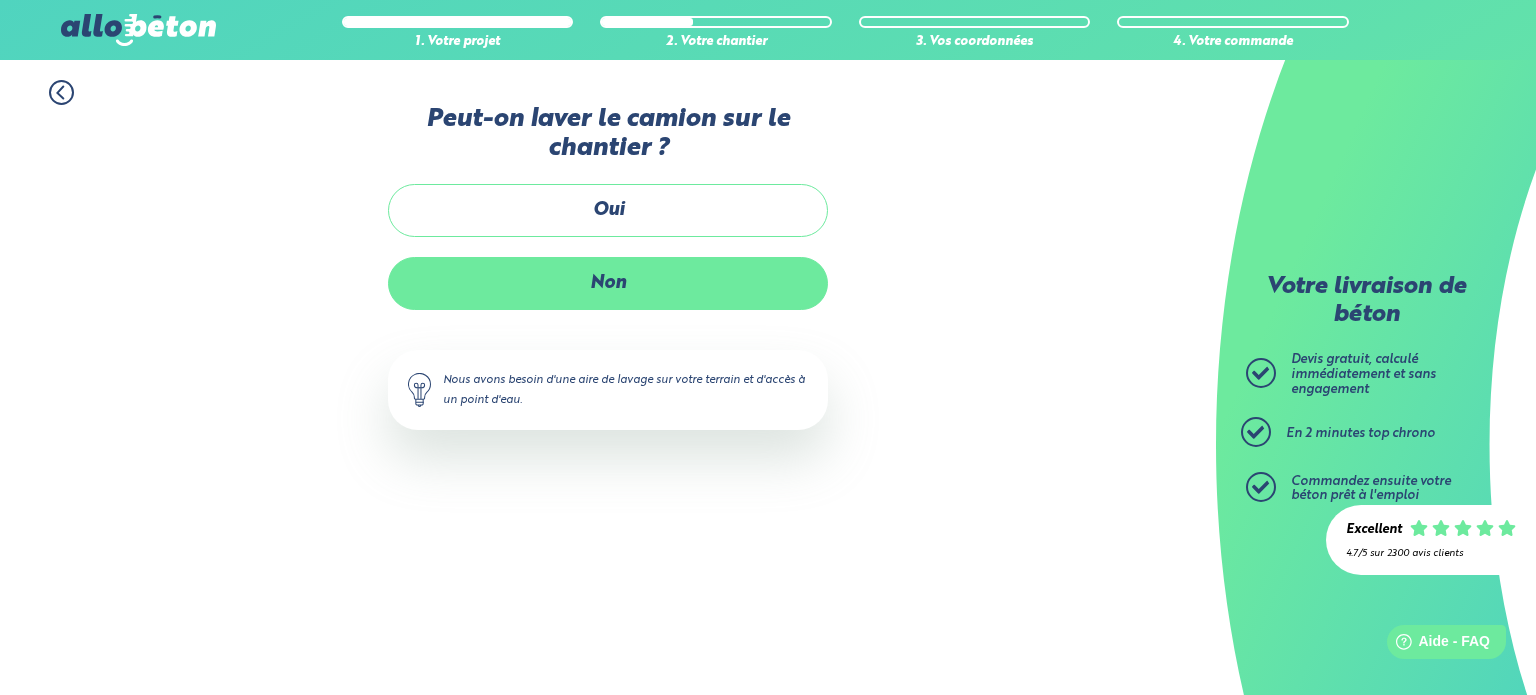 click on "Non" at bounding box center (608, 283) 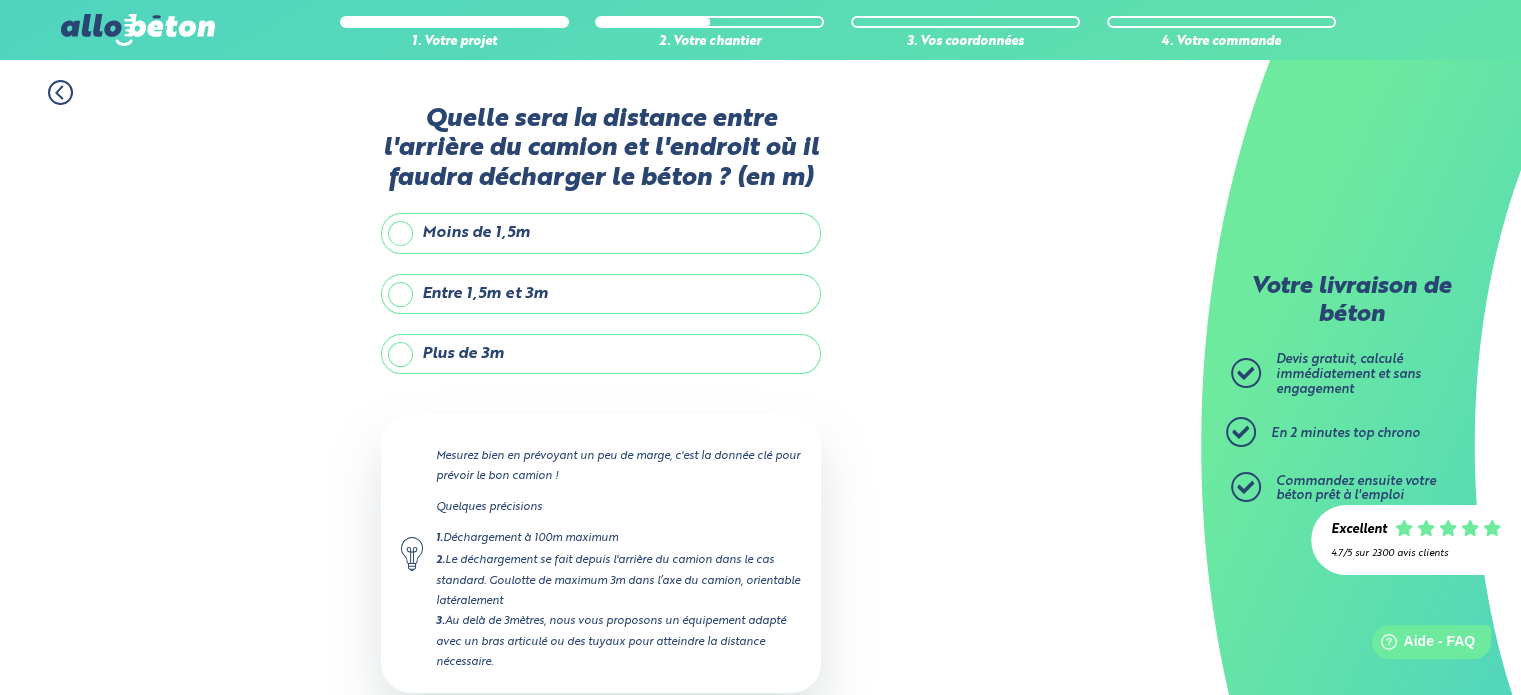 click on "Moins de 1,5m" at bounding box center (601, 233) 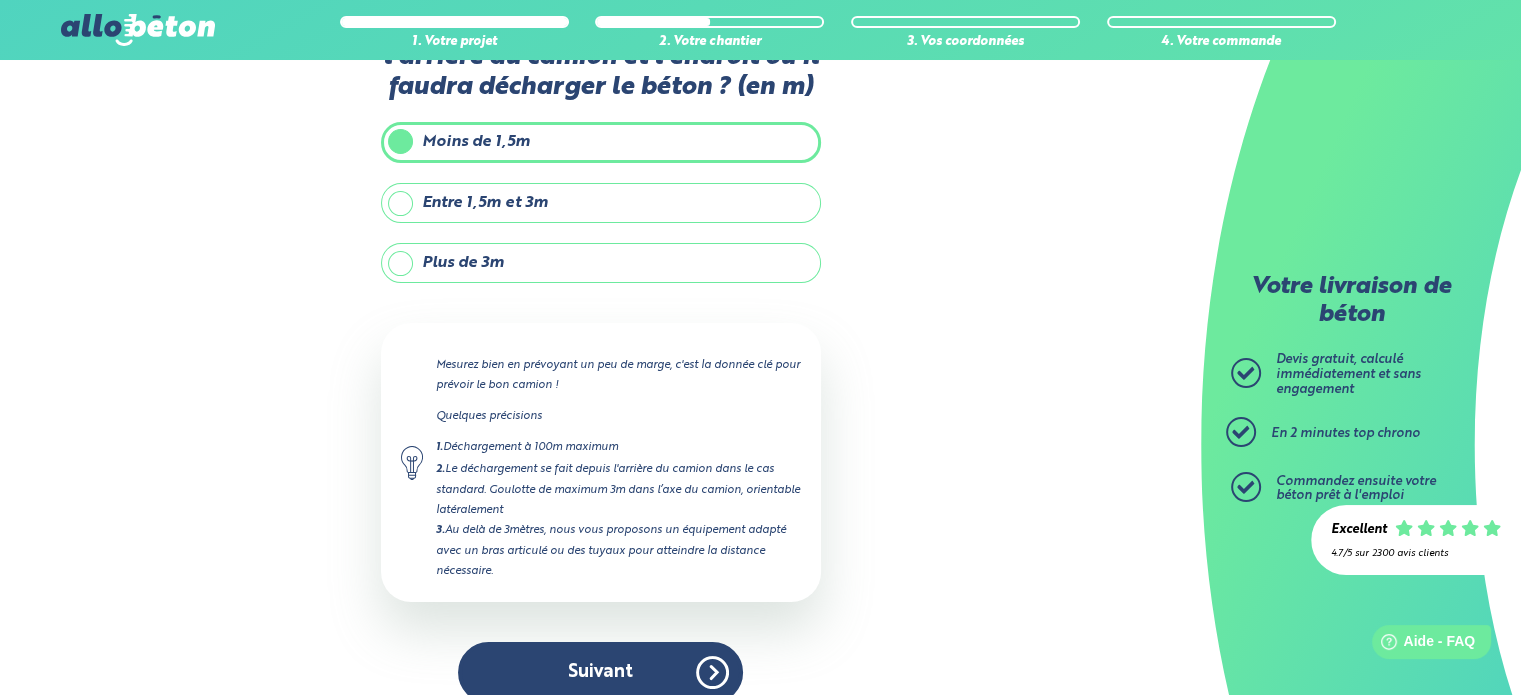 scroll, scrollTop: 113, scrollLeft: 0, axis: vertical 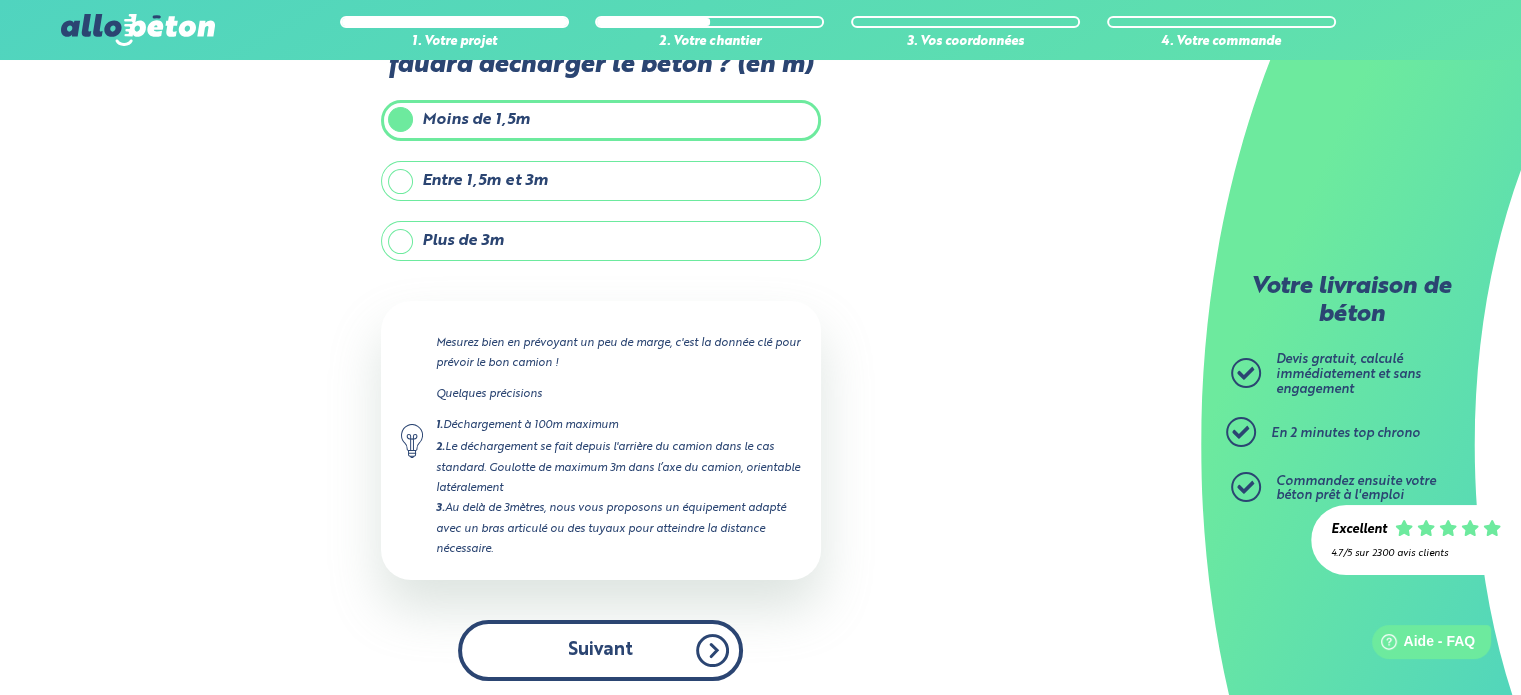 click on "Suivant" at bounding box center (600, 650) 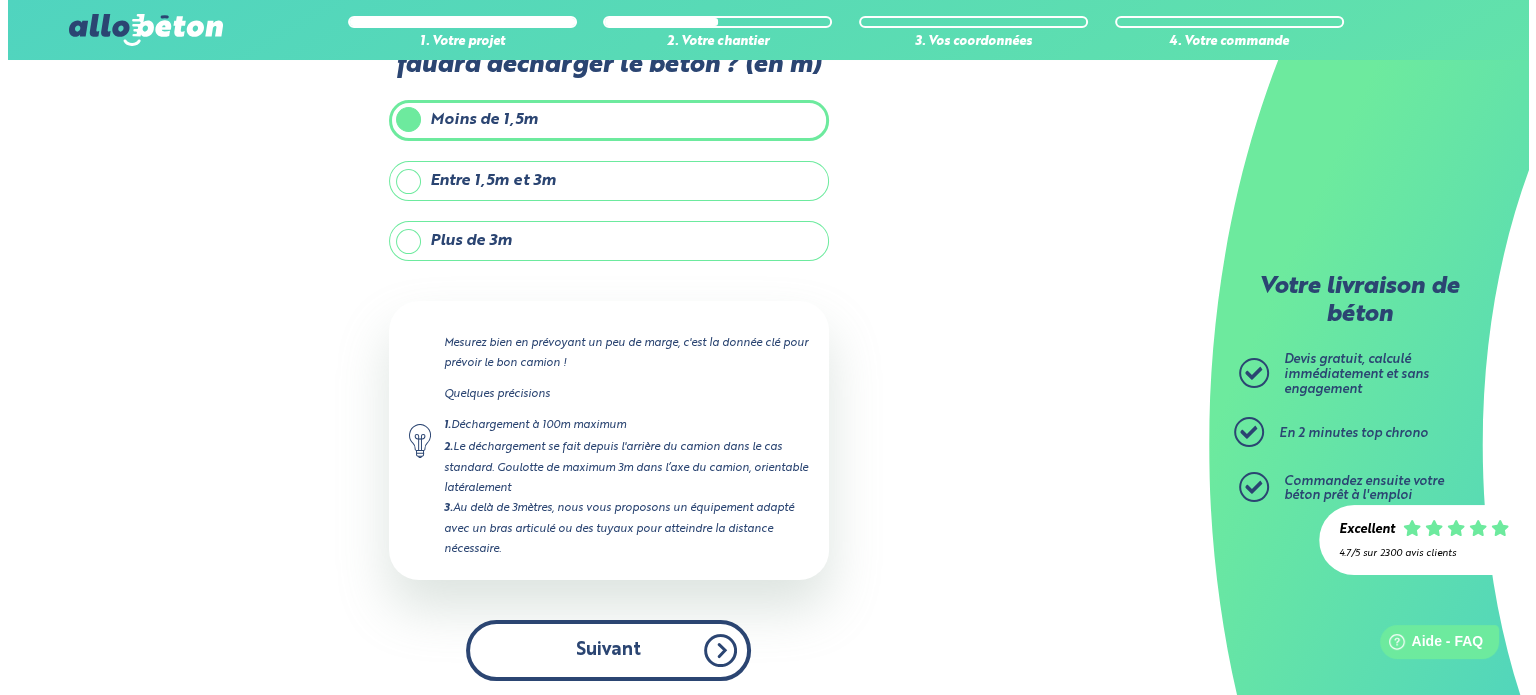 scroll, scrollTop: 0, scrollLeft: 0, axis: both 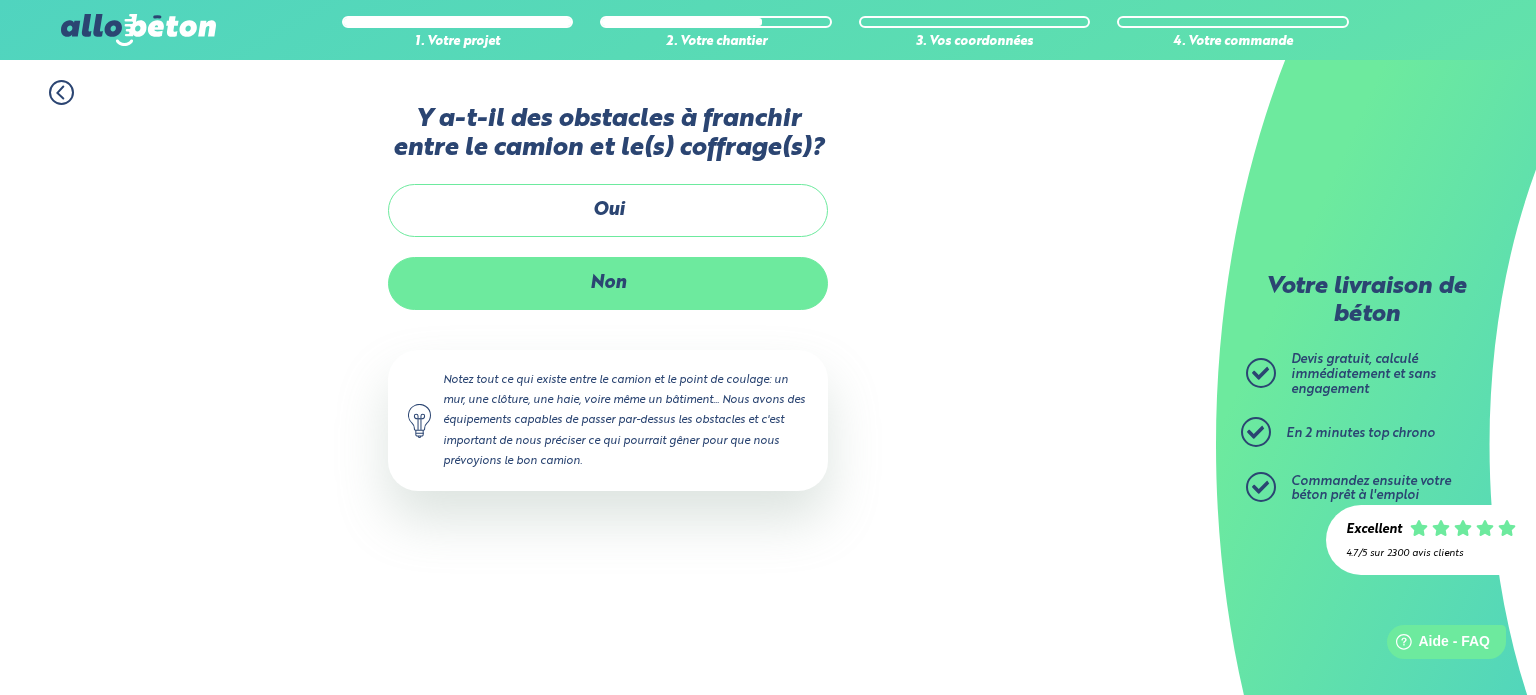 click on "Non" at bounding box center [608, 283] 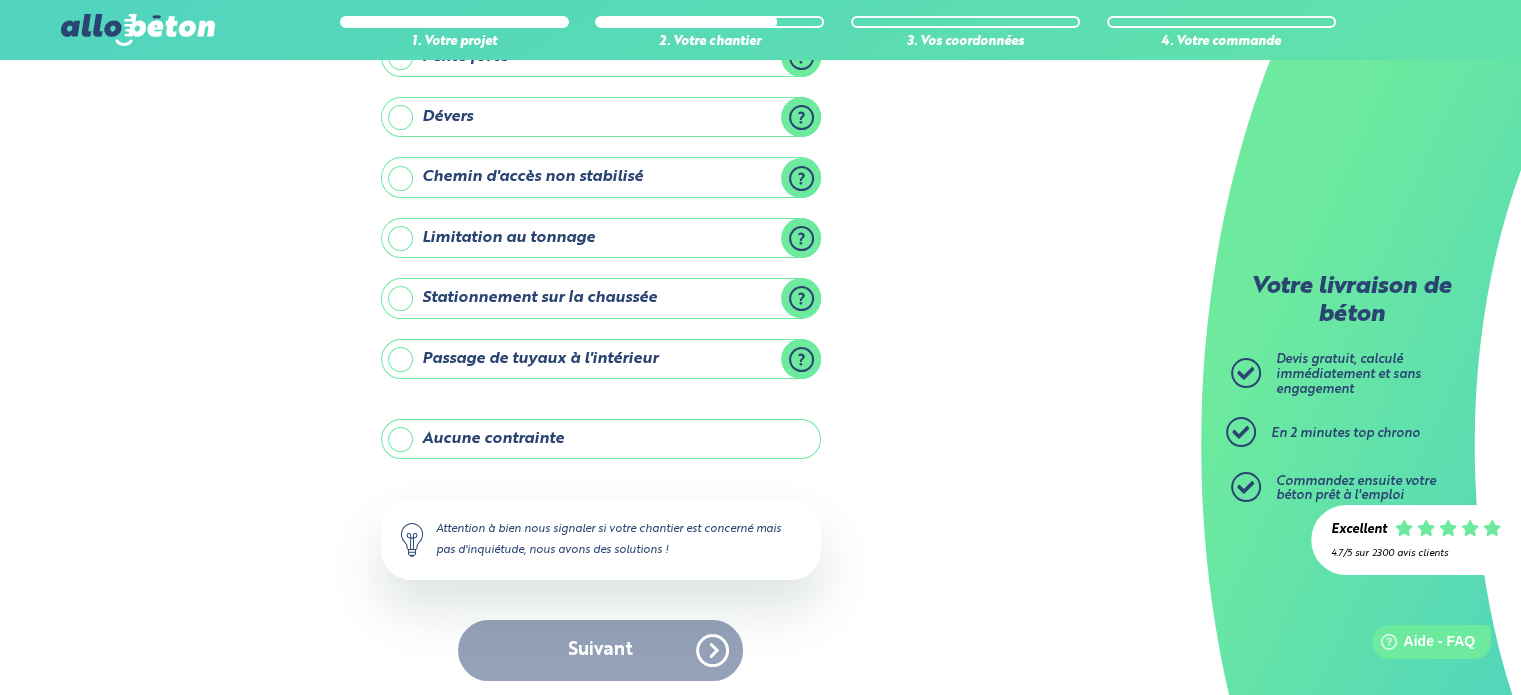scroll, scrollTop: 228, scrollLeft: 0, axis: vertical 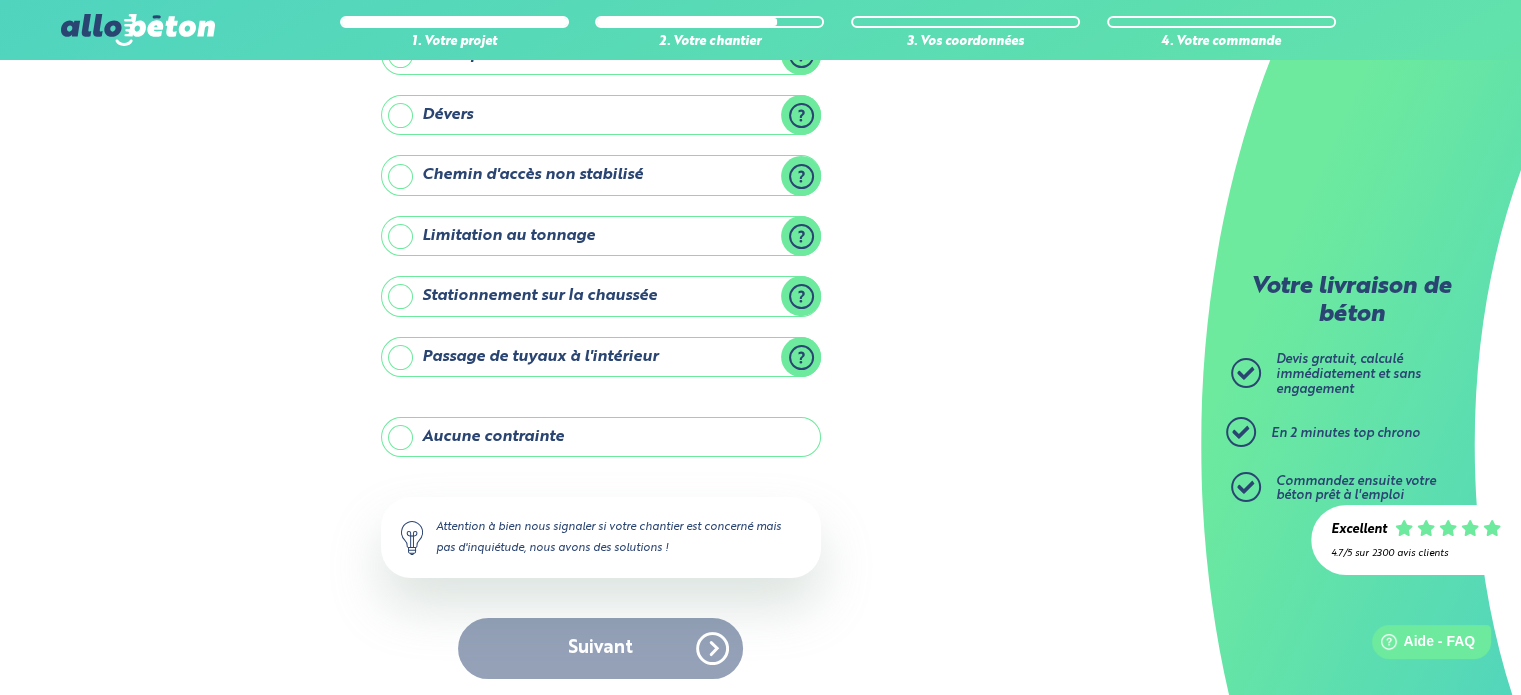 click on "Aucune contrainte" at bounding box center [601, 437] 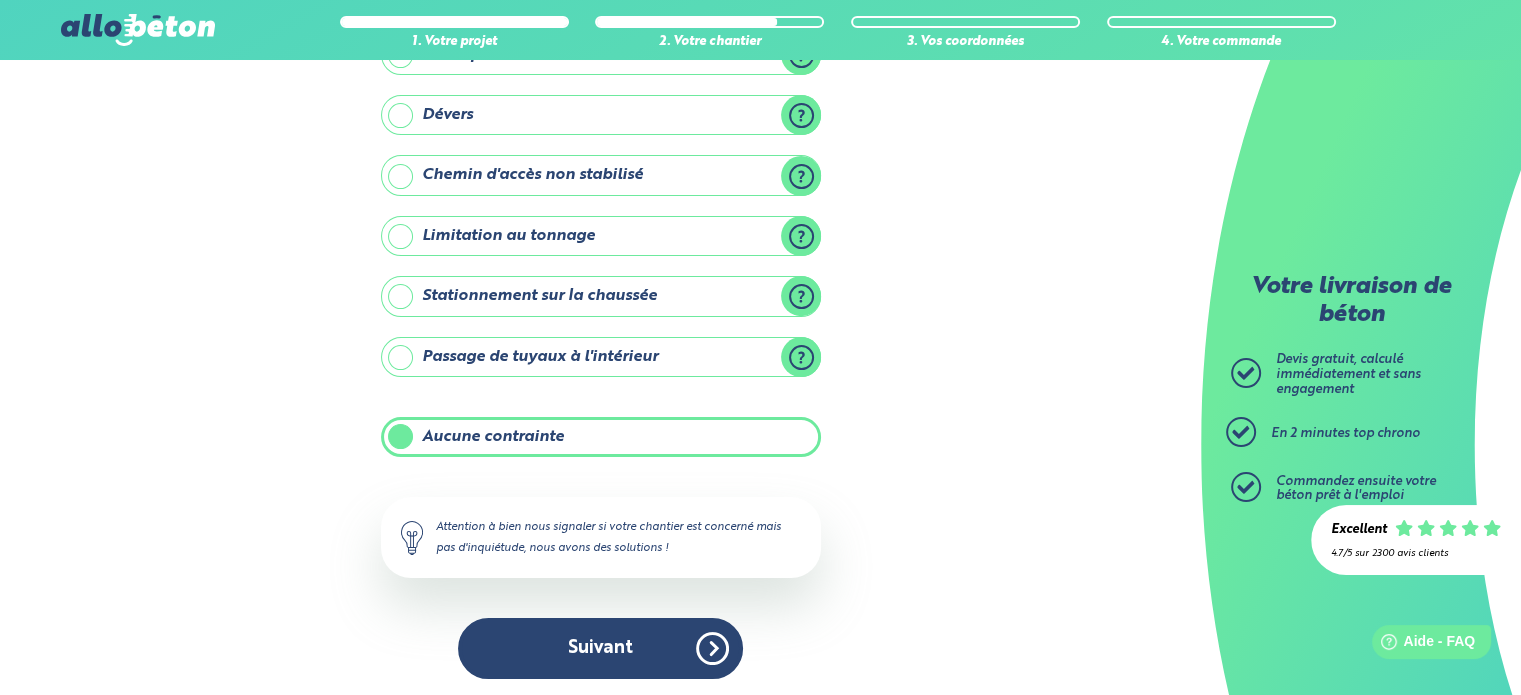 scroll, scrollTop: 228, scrollLeft: 0, axis: vertical 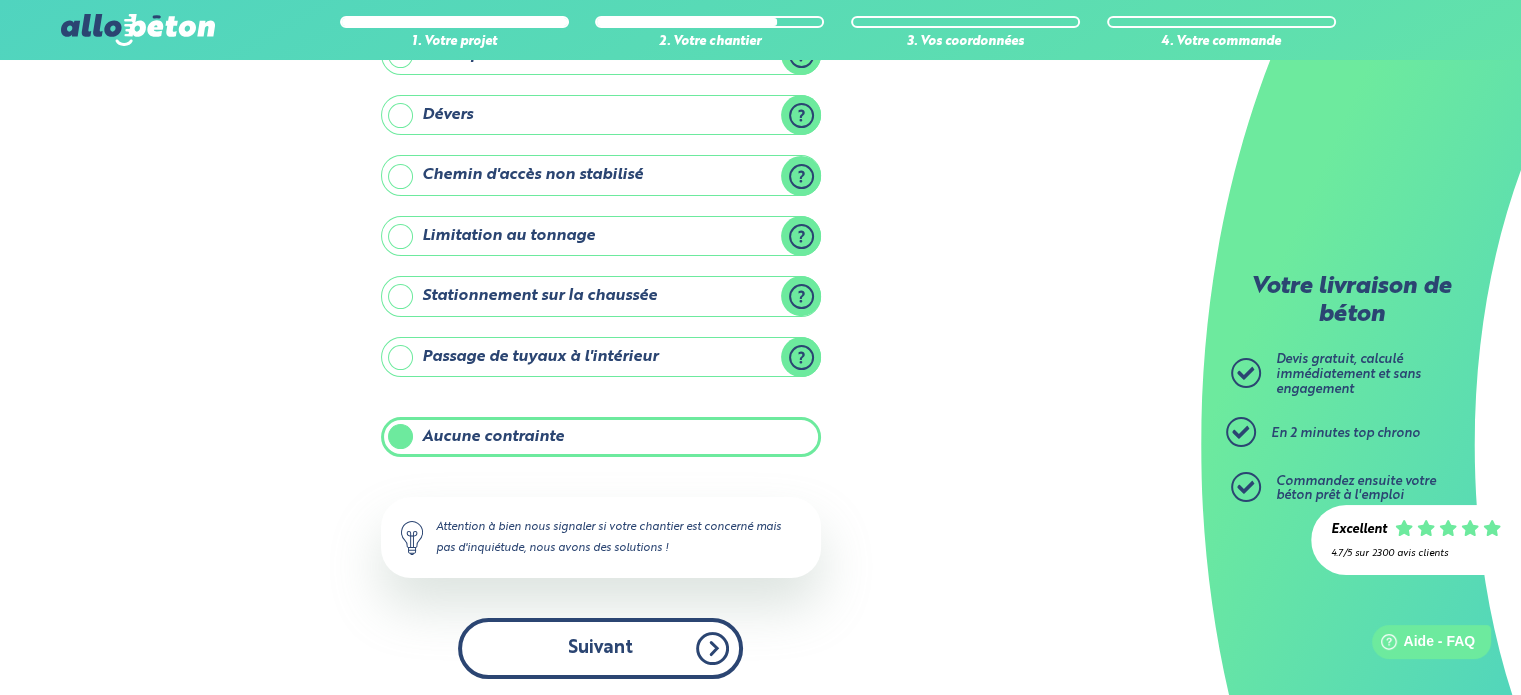 click on "Suivant" at bounding box center [600, 648] 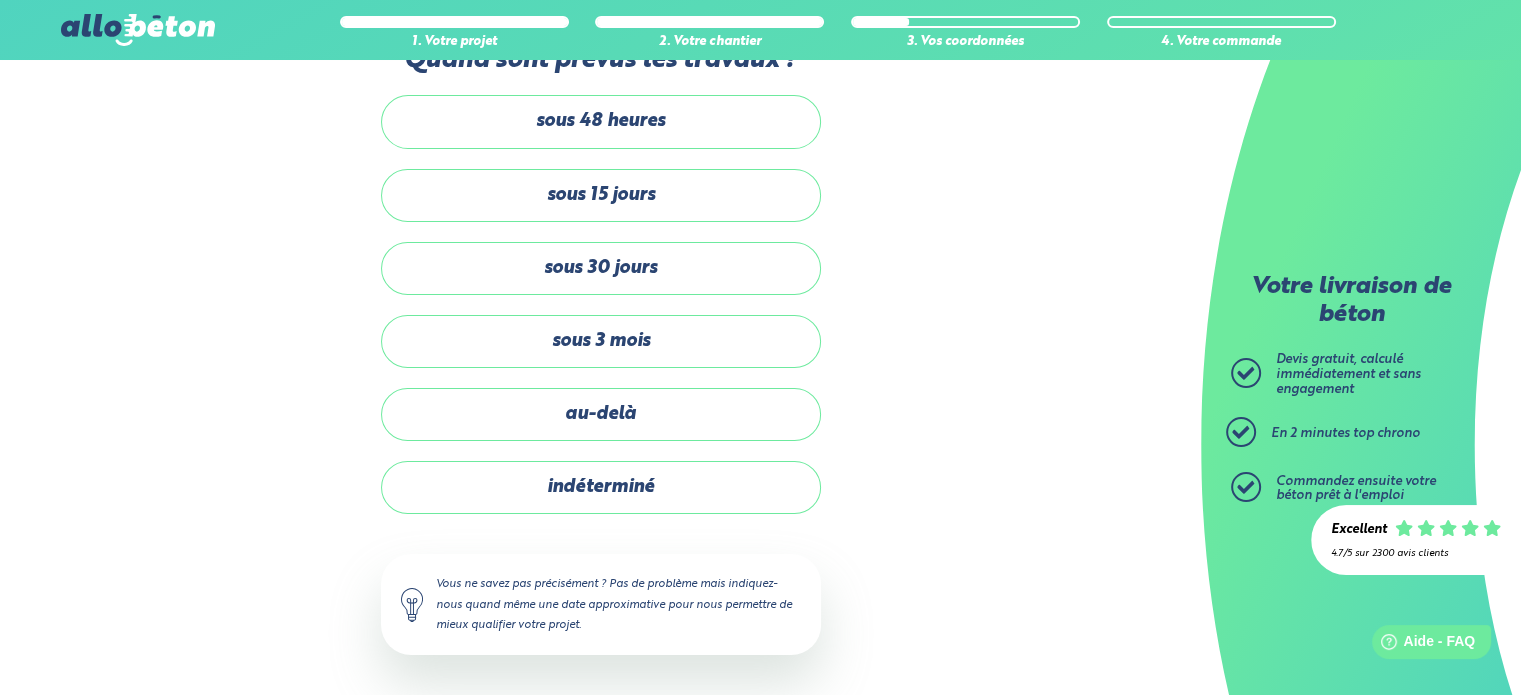 scroll, scrollTop: 56, scrollLeft: 0, axis: vertical 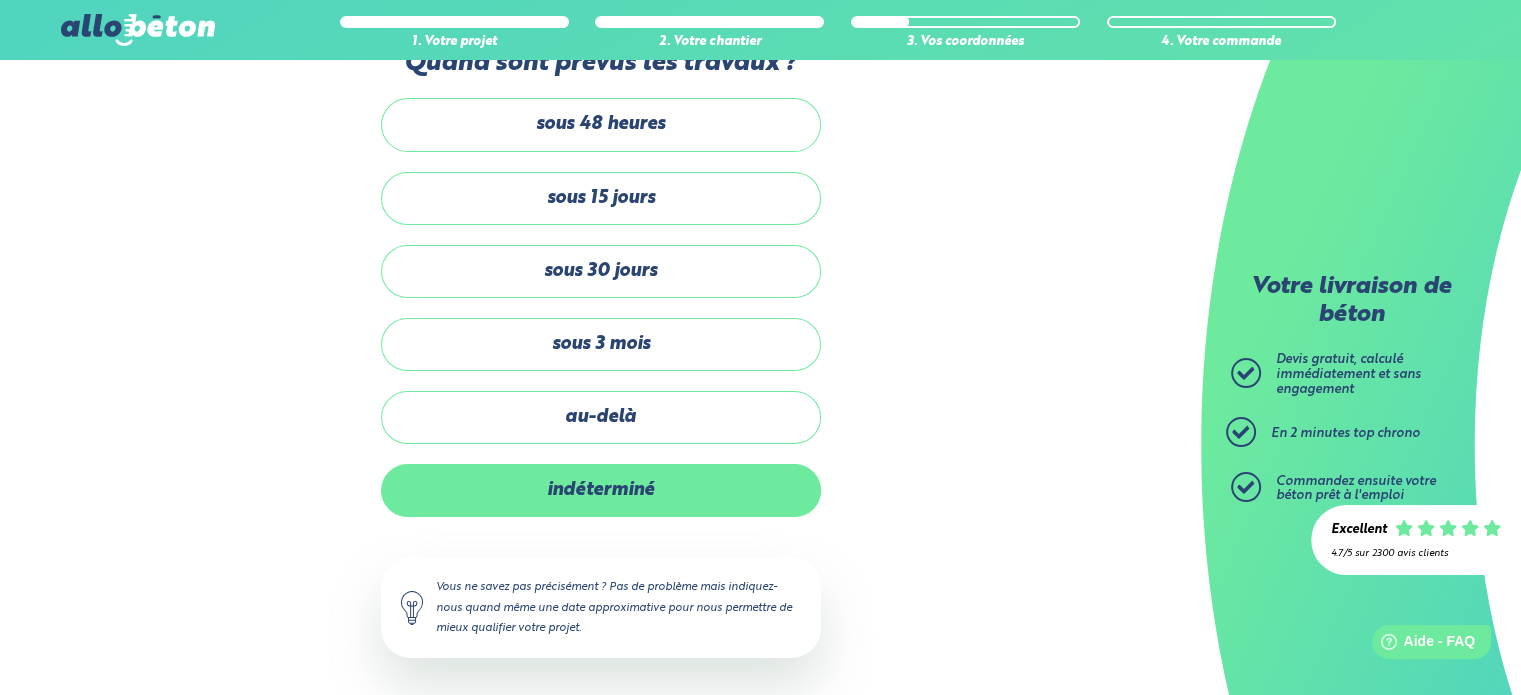 click on "indéterminé" at bounding box center [601, 490] 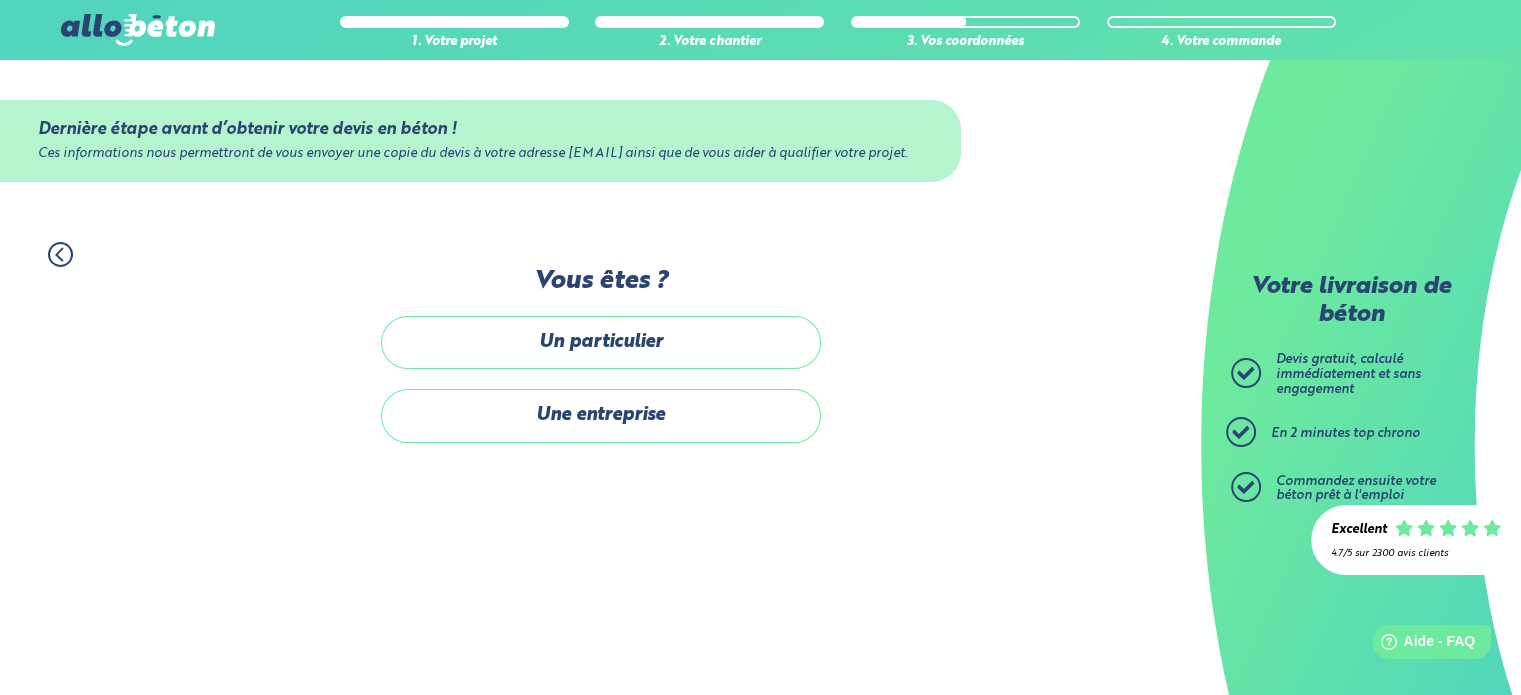 scroll, scrollTop: 0, scrollLeft: 0, axis: both 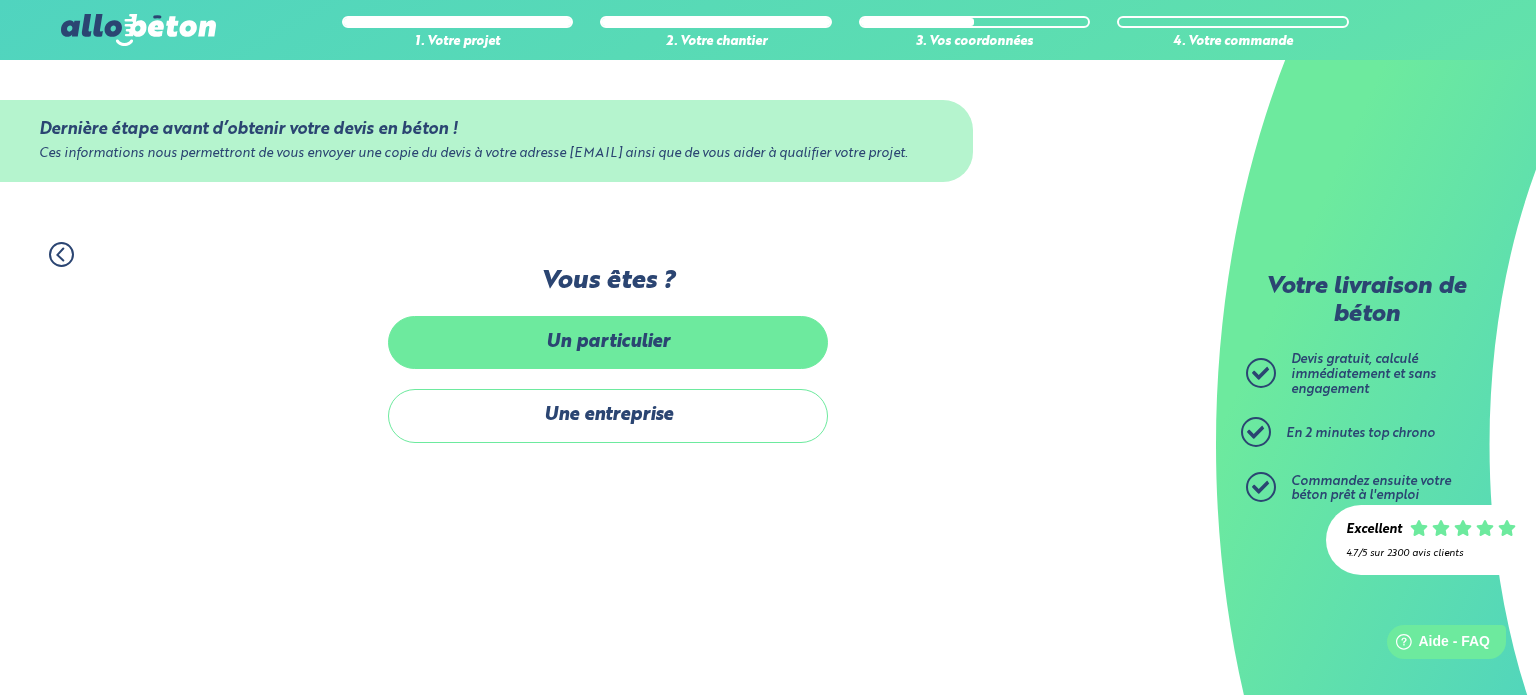 click on "Un particulier" at bounding box center (608, 342) 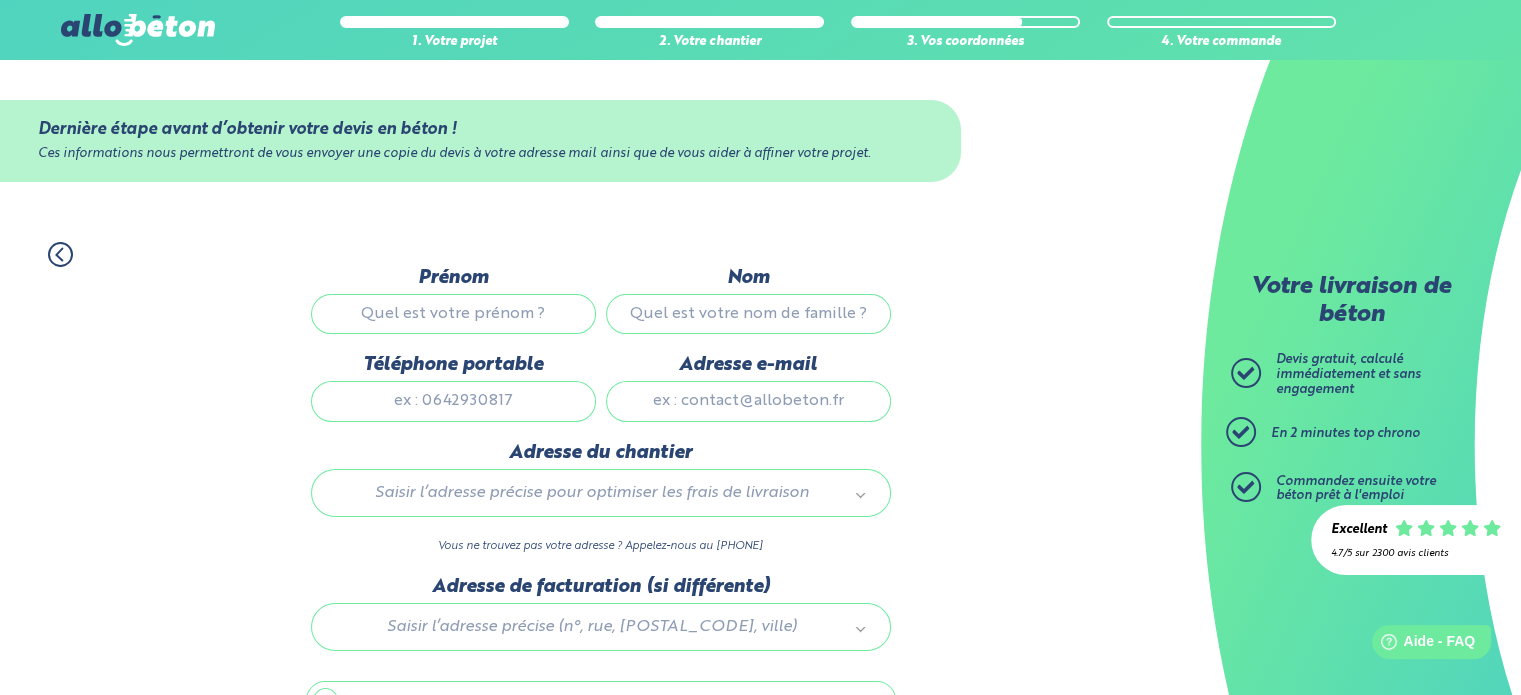 click on "Prénom" at bounding box center [453, 314] 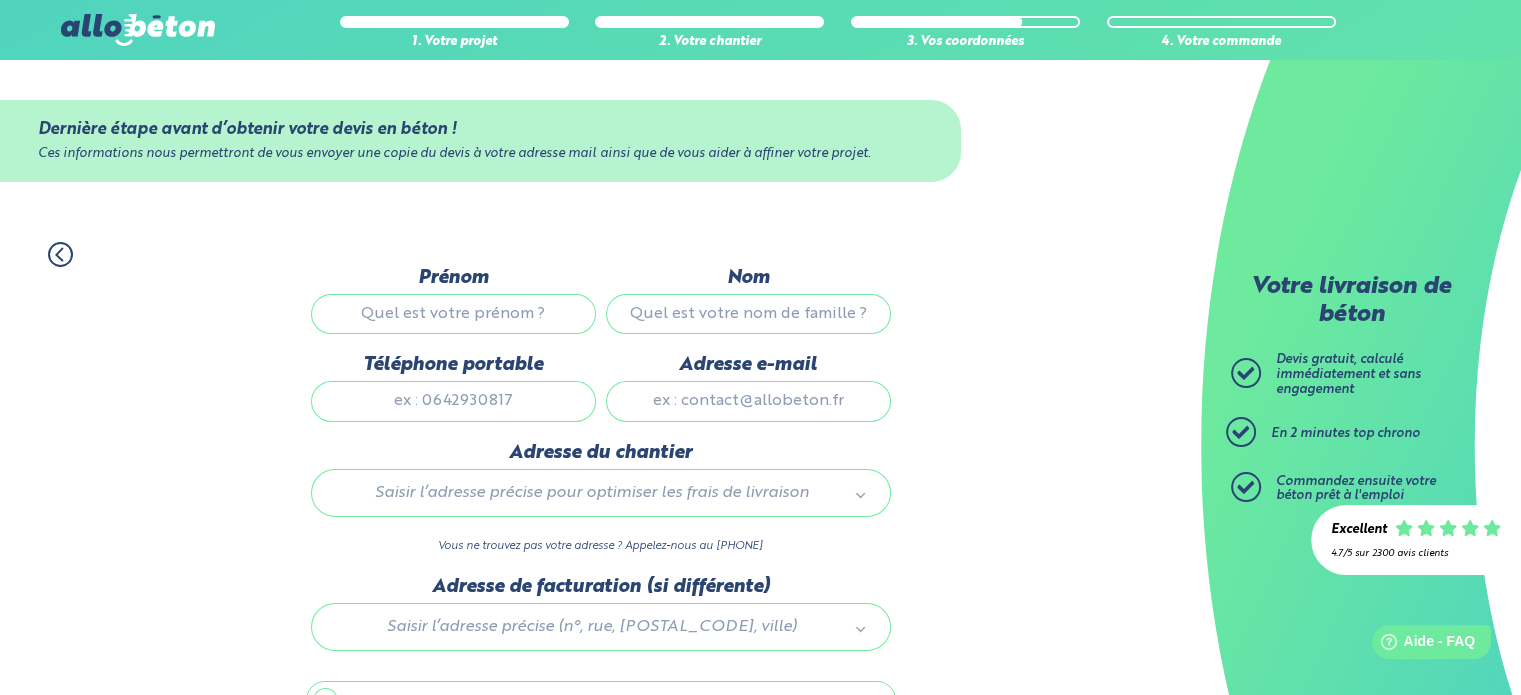 type on "[FIRST]" 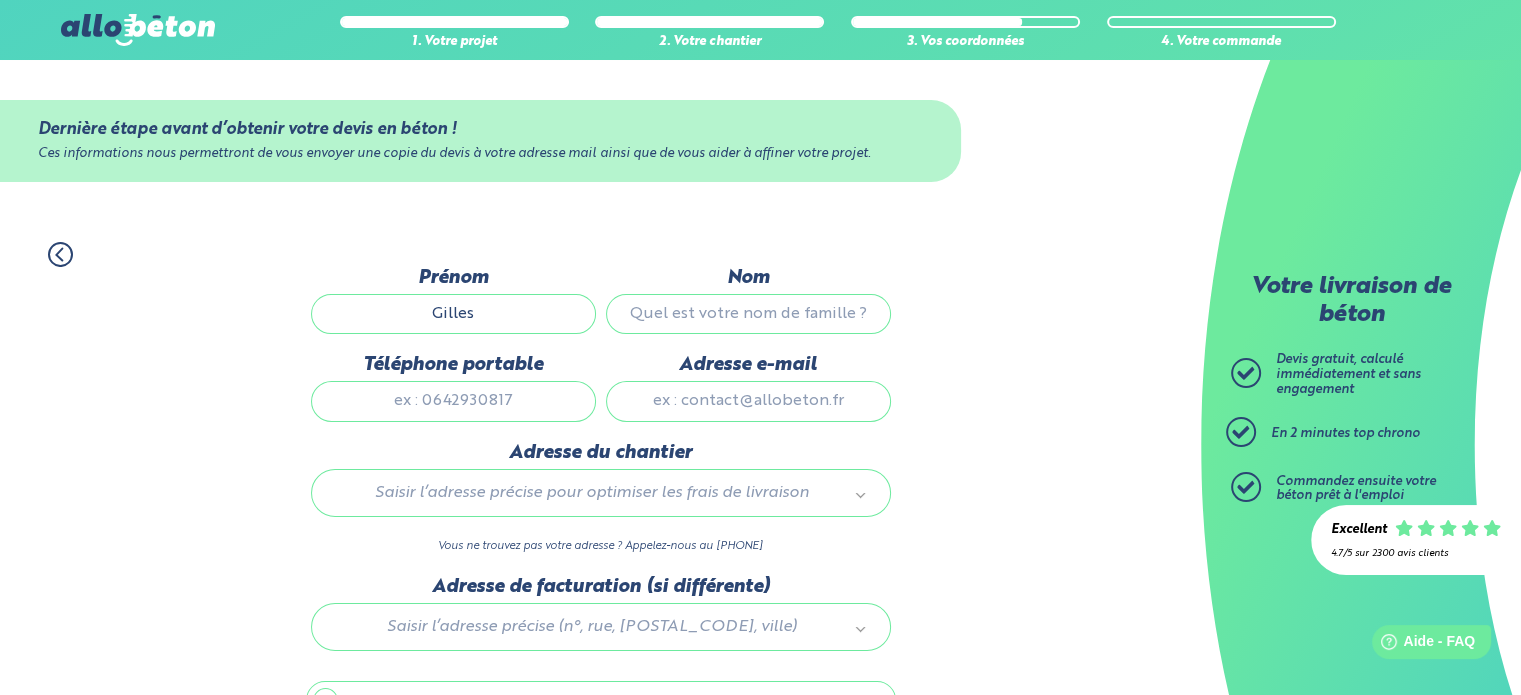 type on "GANTELET" 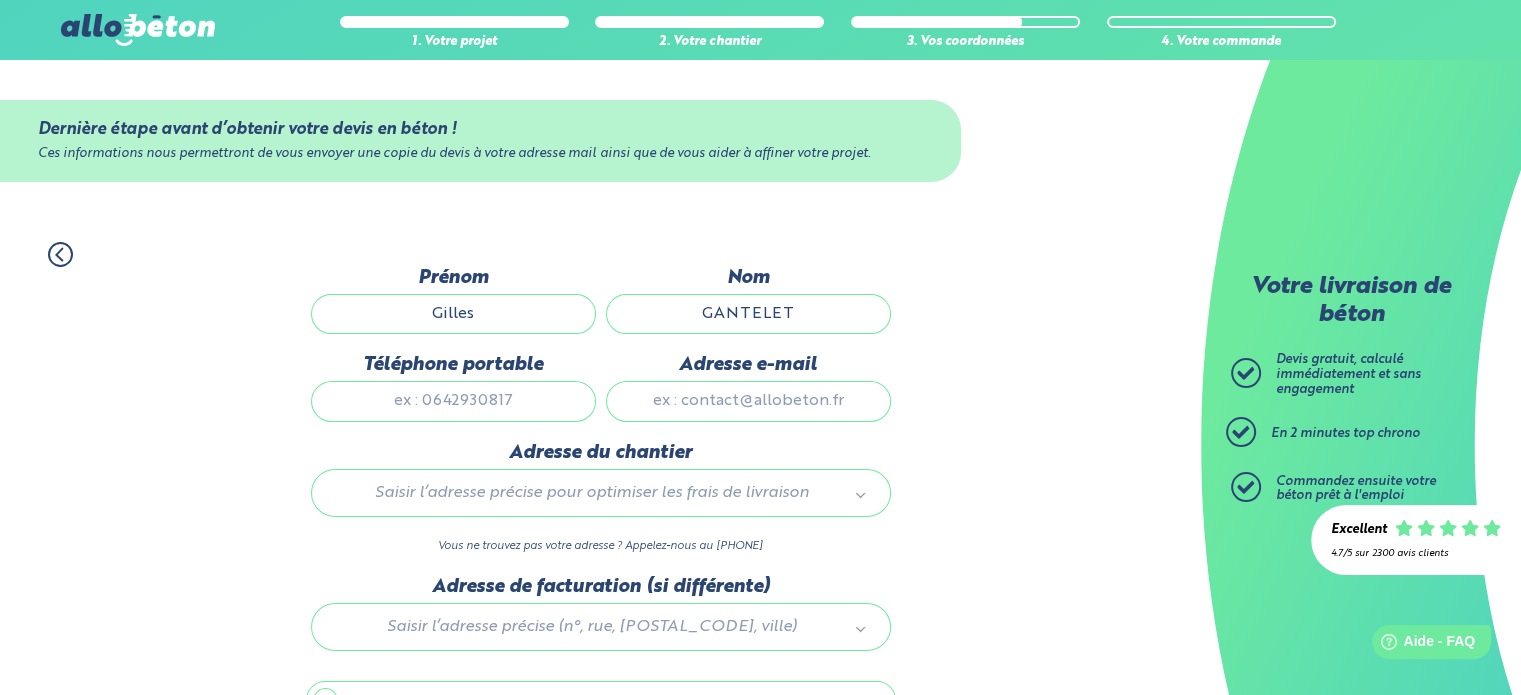 type on "[PHONE]" 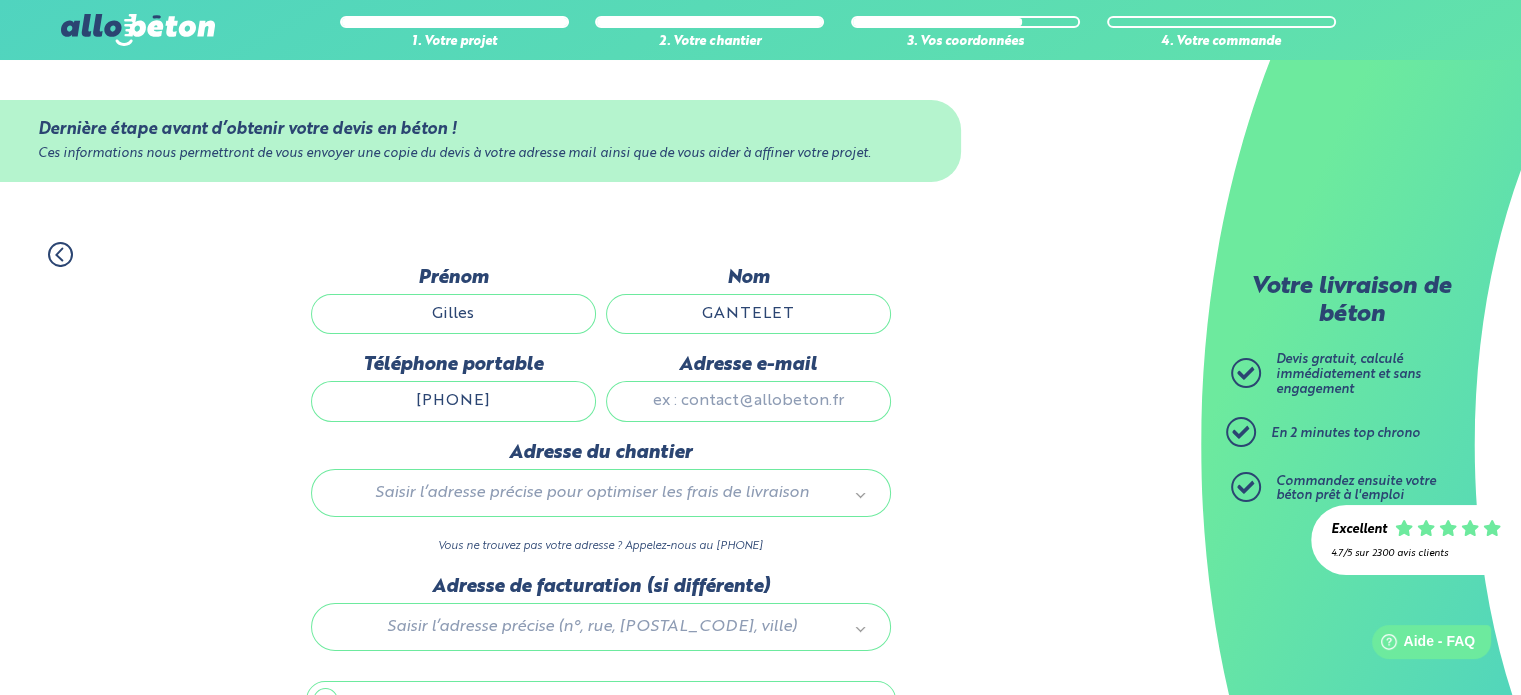 type on "[FIRST].[LAST]@[DOMAIN]" 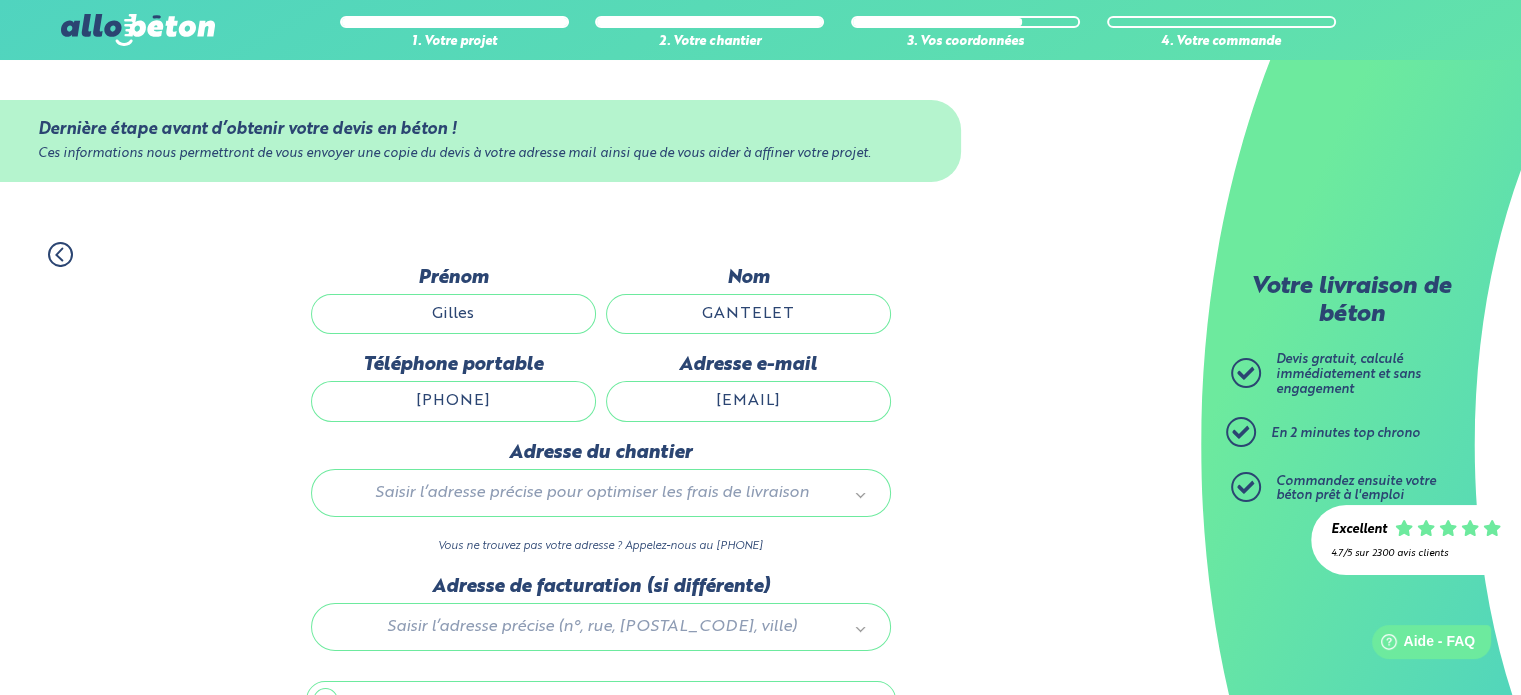 type 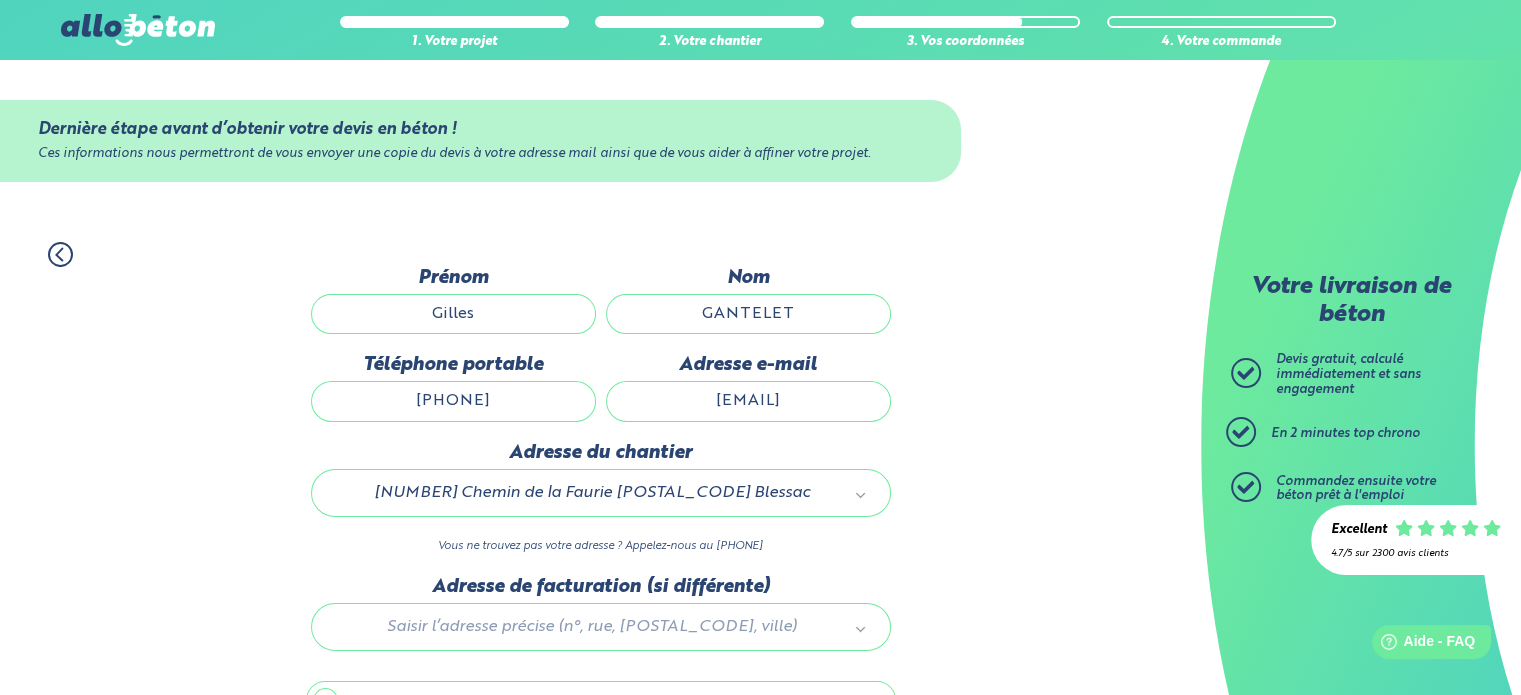 click on "1. Votre projet
2. Votre chantier
3. Vos coordonnées
4. Votre commande
Dernière étape avant d’obtenir votre devis en béton !
Ces informations nous permettront de vous envoyer une copie du devis à votre adresse mail ainsi que de vous aider à affiner votre projet.
Nom de l'entreprise
Prénom Gilles              Nom GANTELET              Téléphone portable 0673528243              Adresse e-mail" at bounding box center [600, 516] 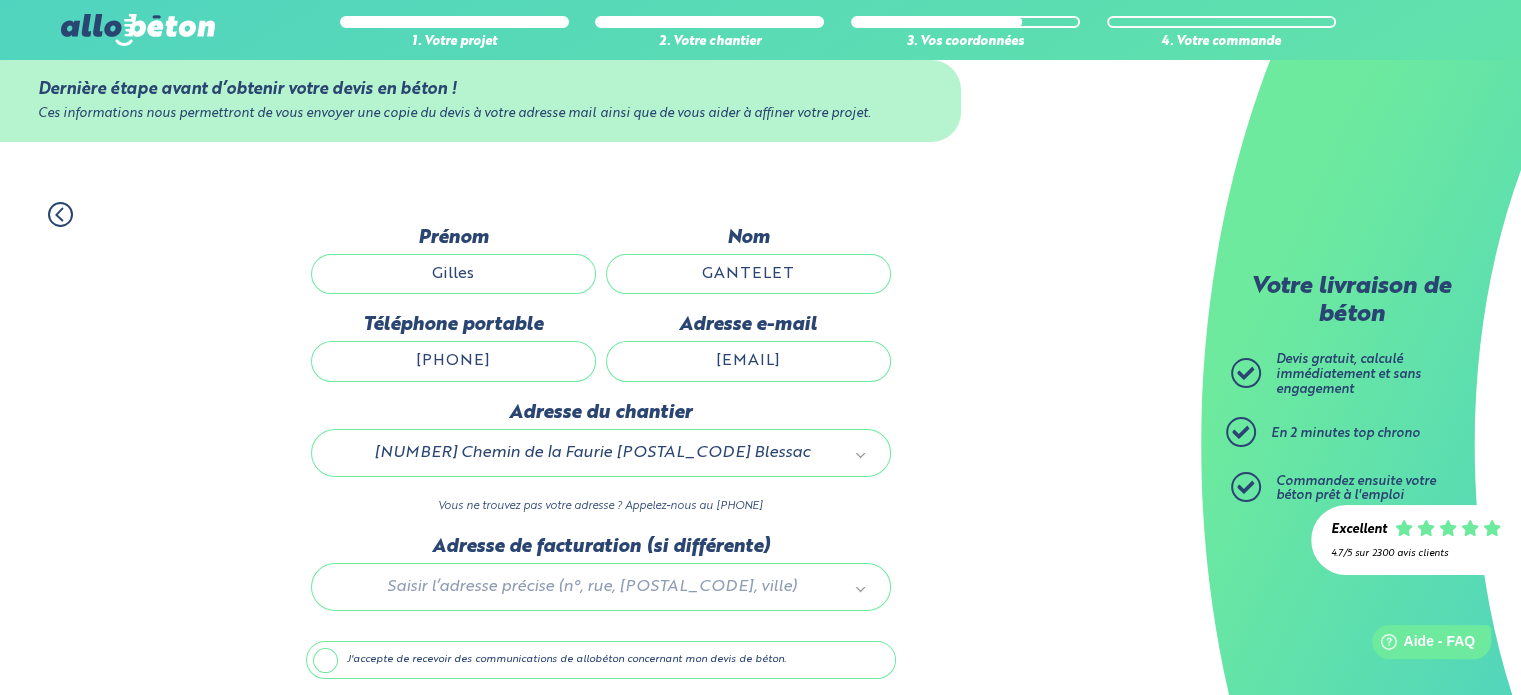 scroll, scrollTop: 112, scrollLeft: 0, axis: vertical 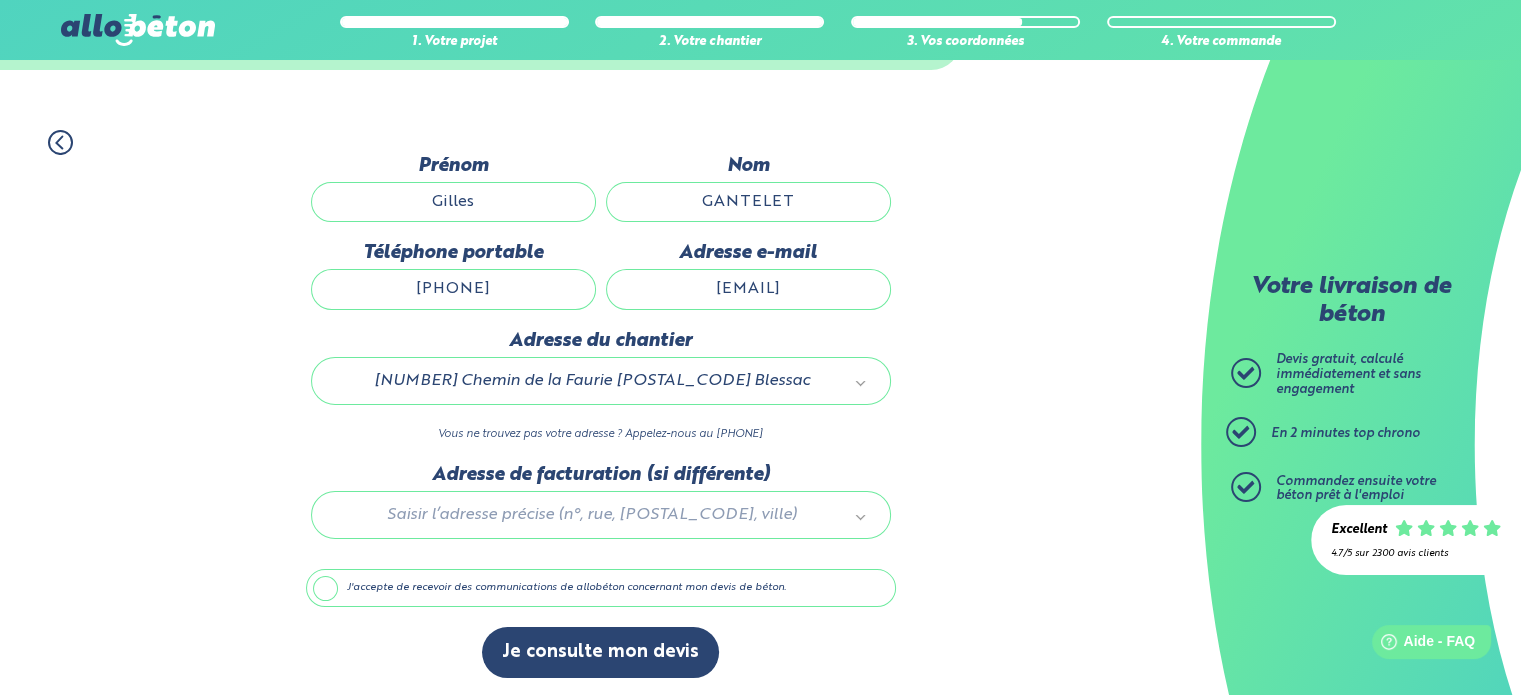 click on "J'accepte de recevoir des communications de allobéton concernant mon devis de béton." at bounding box center [601, 588] 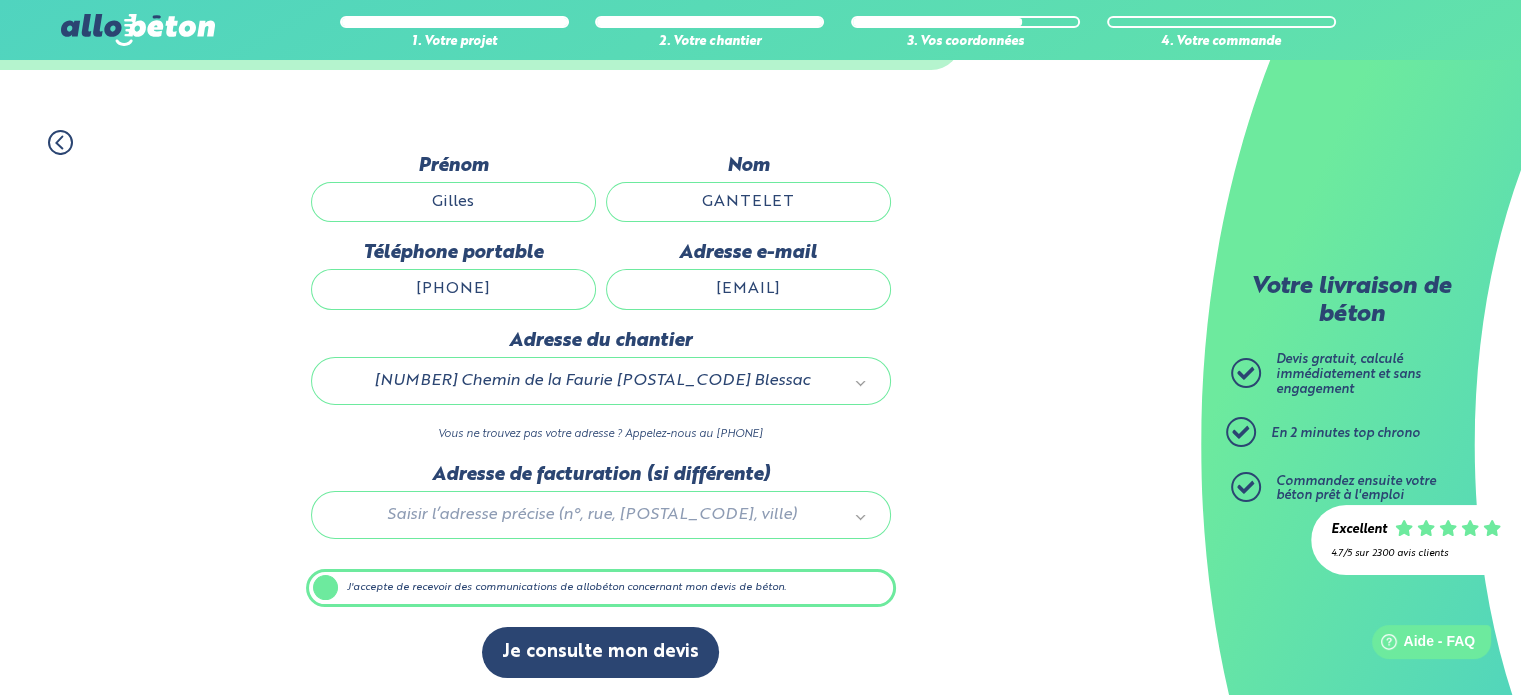 scroll, scrollTop: 112, scrollLeft: 0, axis: vertical 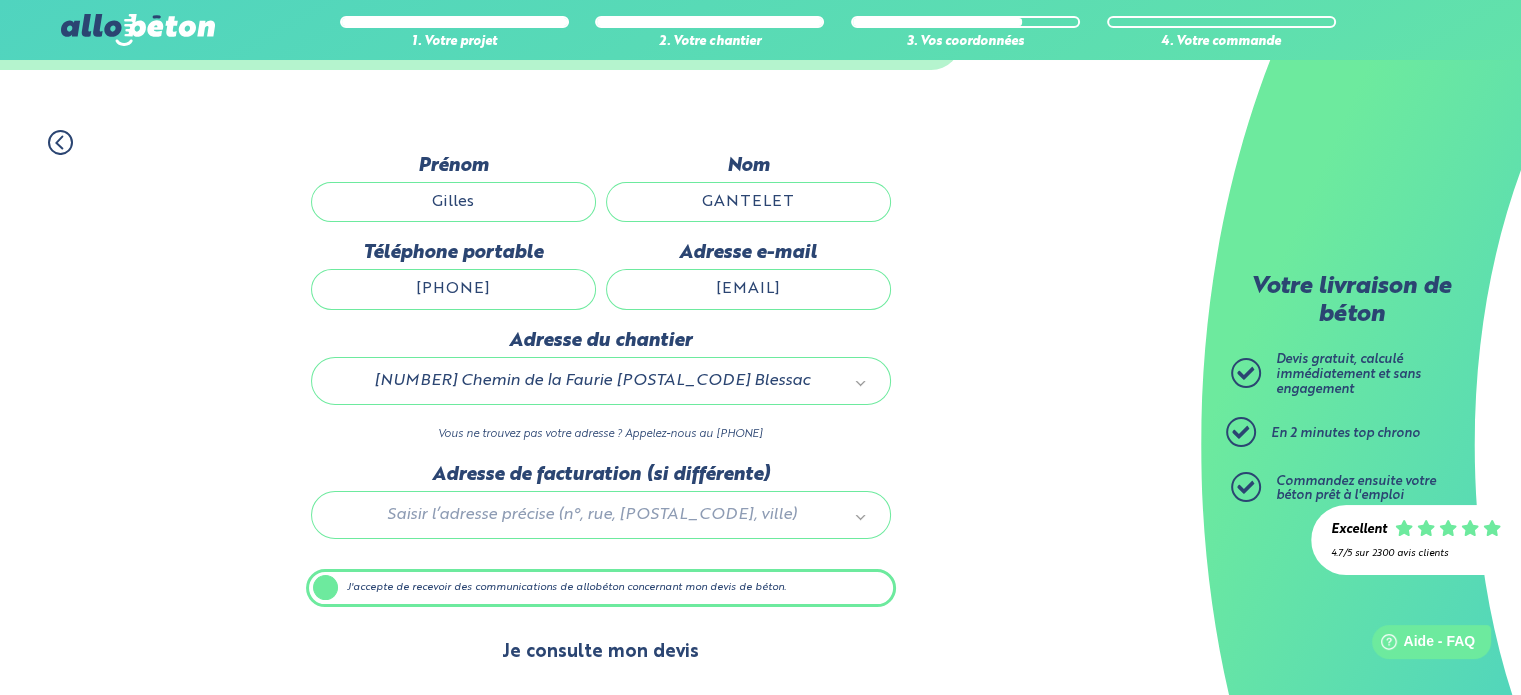 click on "Je consulte mon devis" at bounding box center (600, 652) 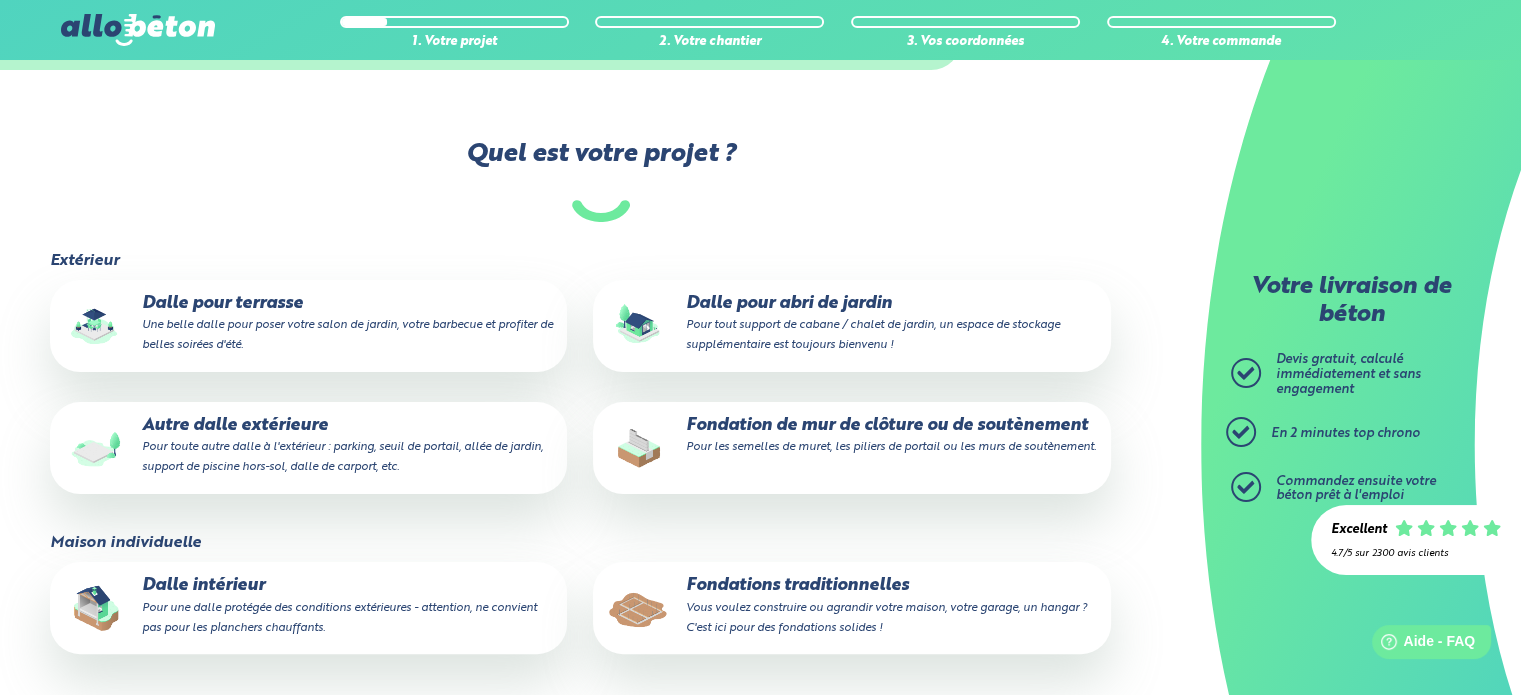 scroll, scrollTop: 0, scrollLeft: 0, axis: both 